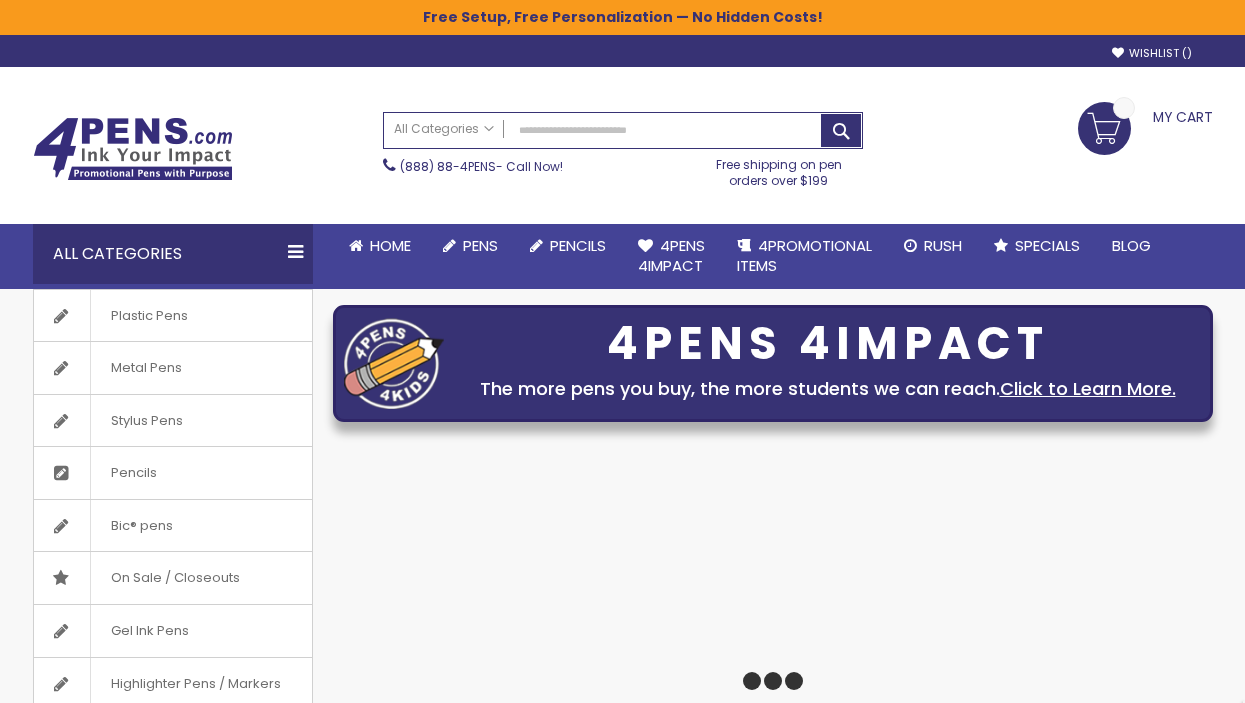 scroll, scrollTop: 0, scrollLeft: 0, axis: both 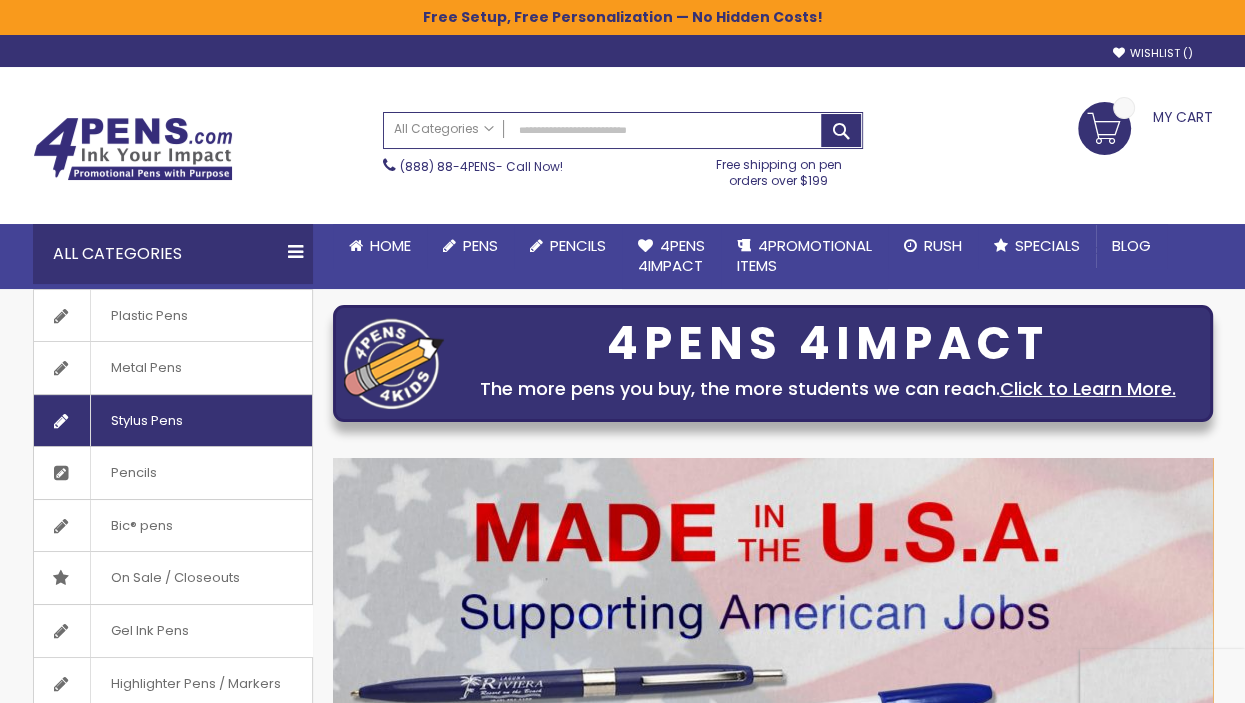 click on "Stylus Pens" 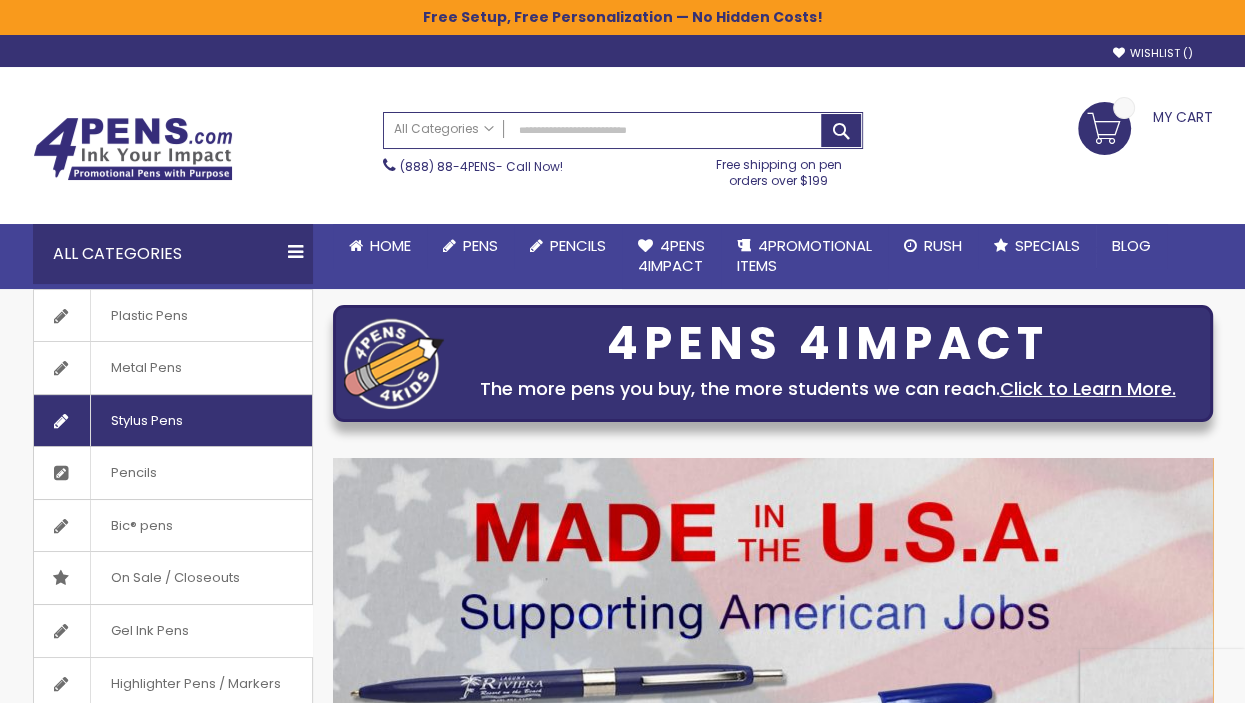 click on "Stylus Pens" 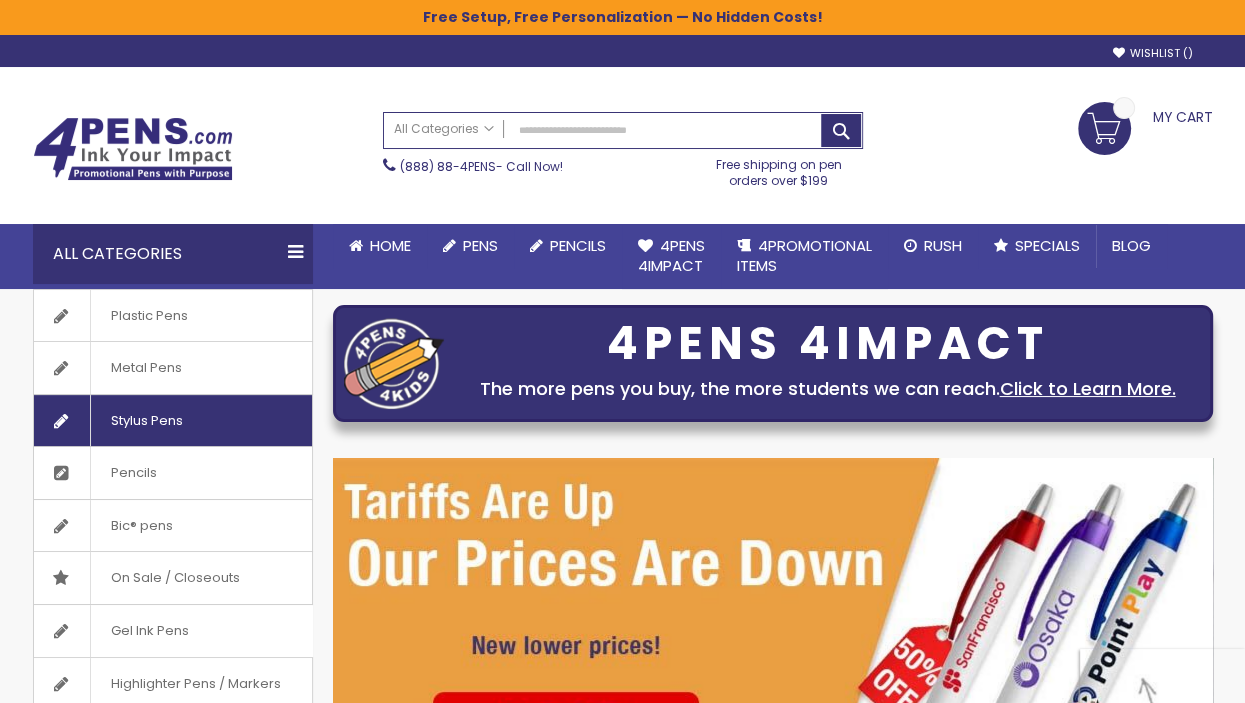 click 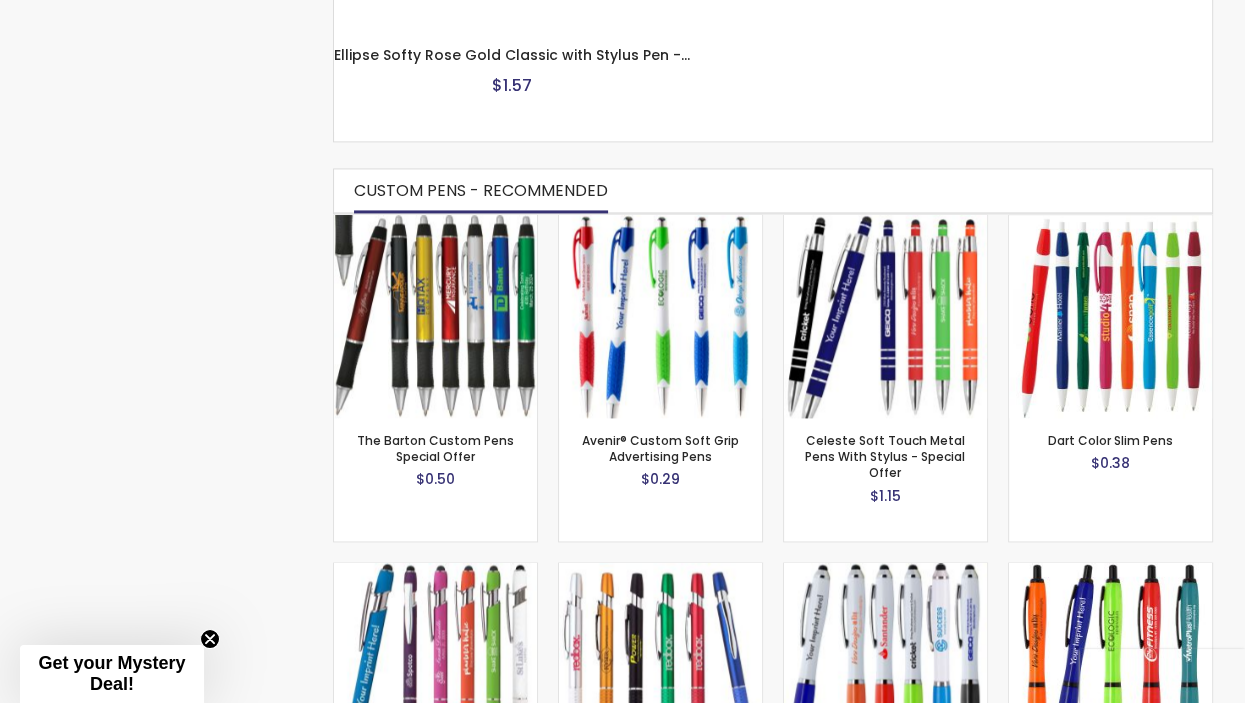 scroll, scrollTop: 2400, scrollLeft: 0, axis: vertical 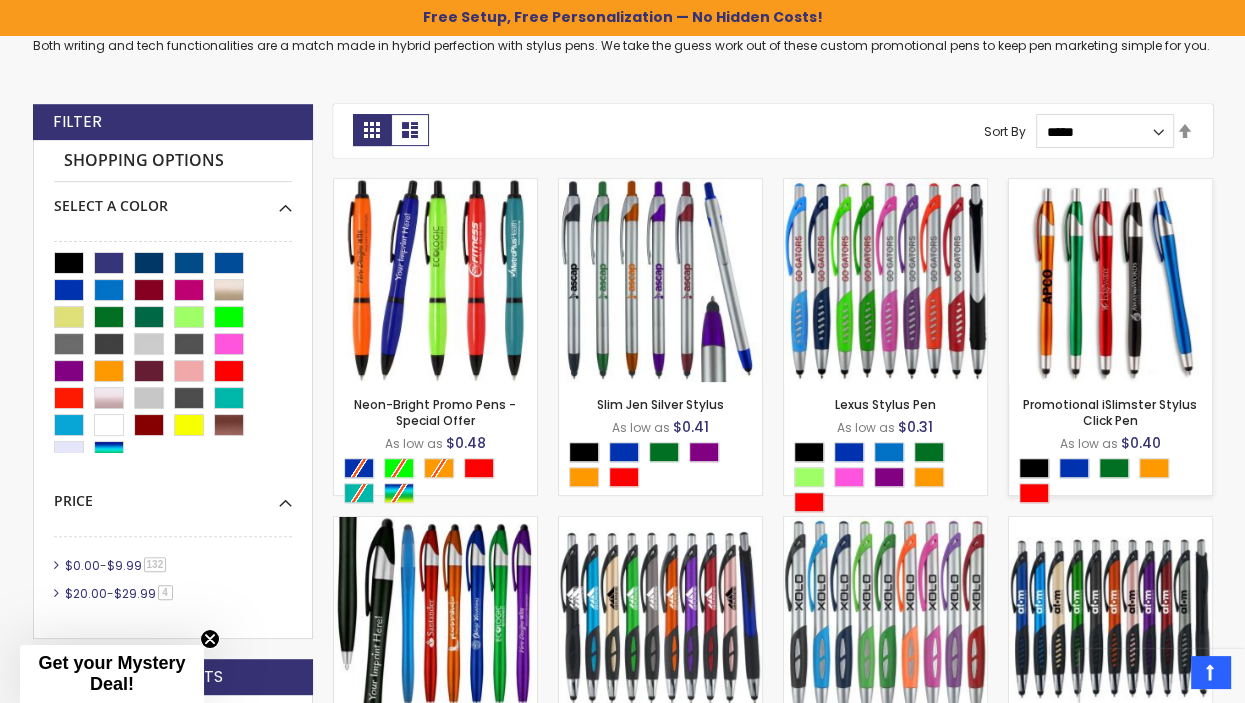 click at bounding box center [1115, 483] 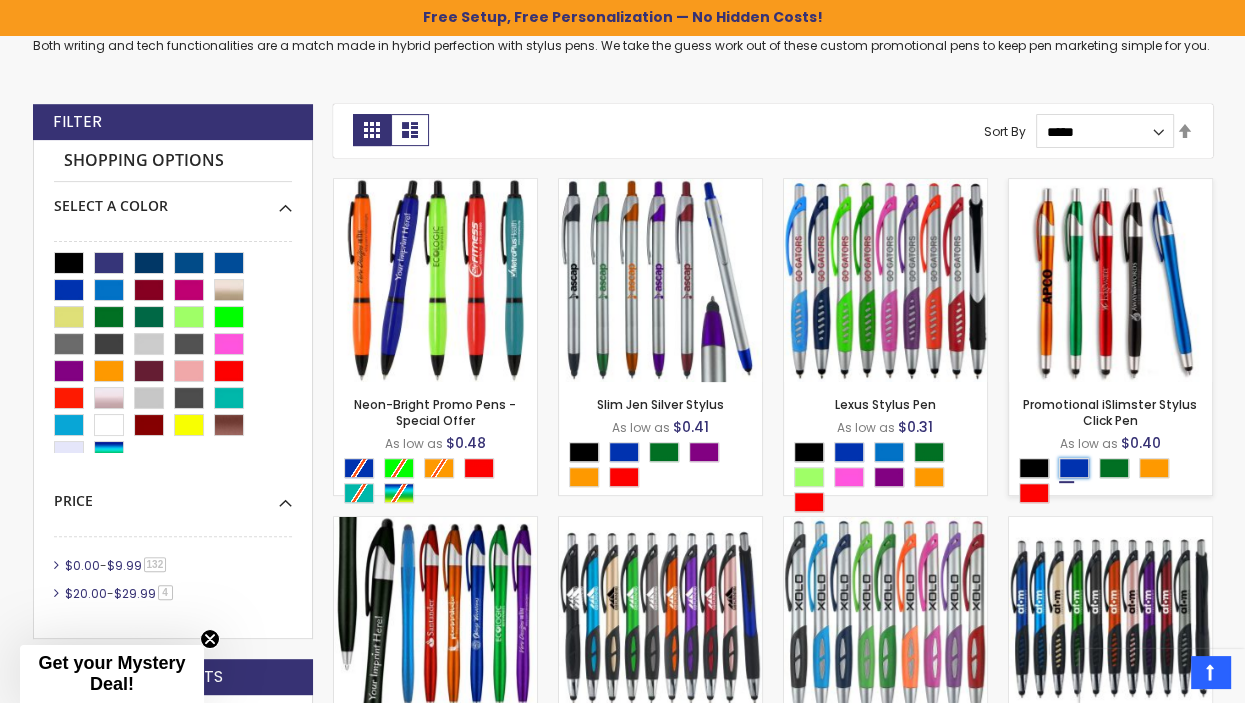 click at bounding box center (1074, 468) 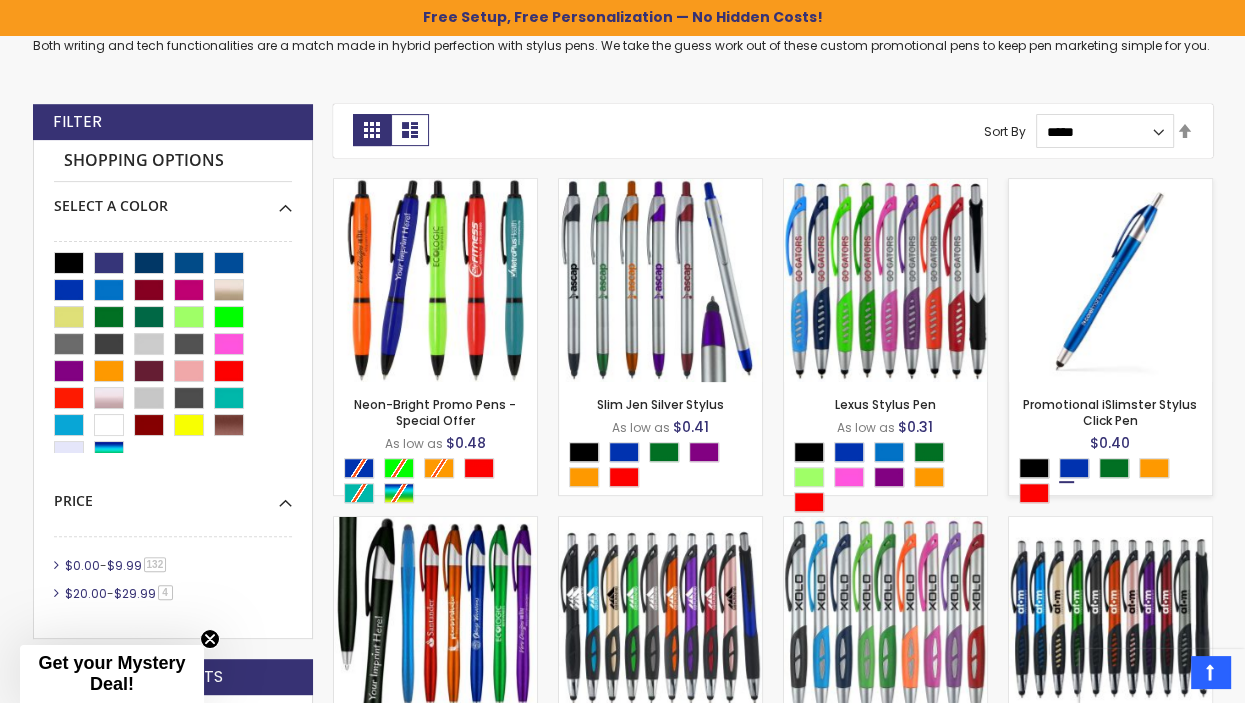 click on "-
***
+
Add to Cart
****" at bounding box center [1110, 349] 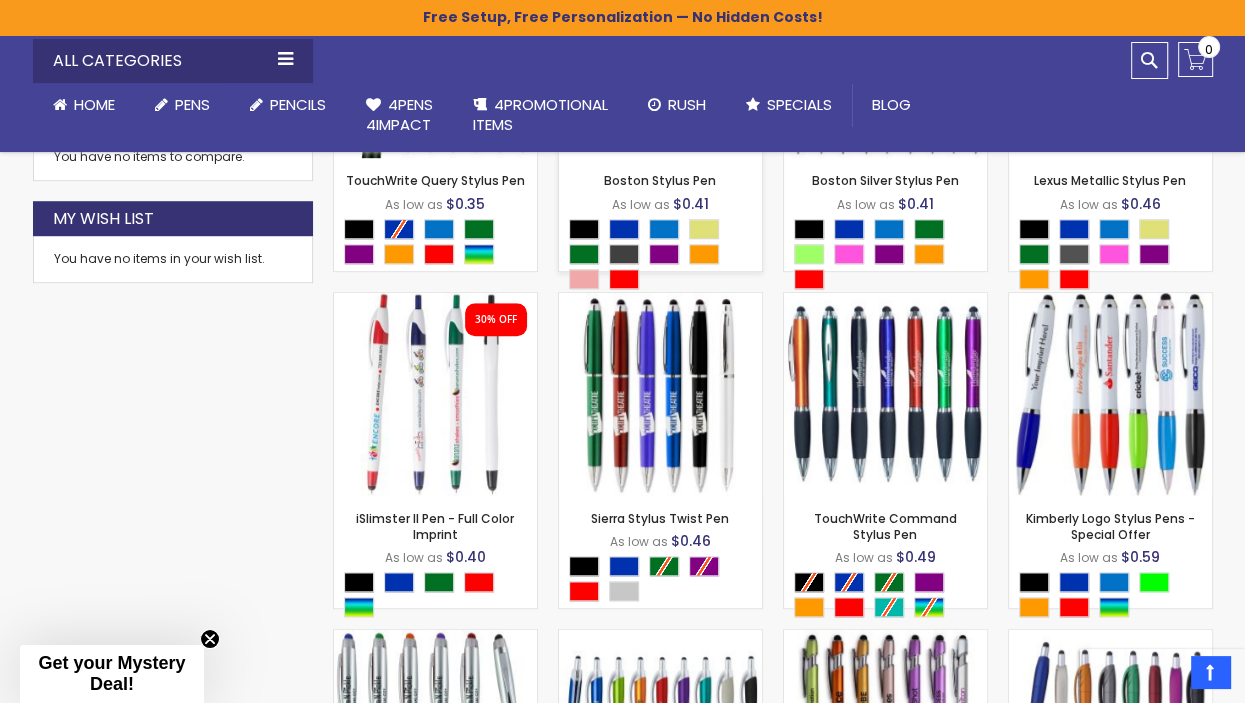 scroll, scrollTop: 1135, scrollLeft: 0, axis: vertical 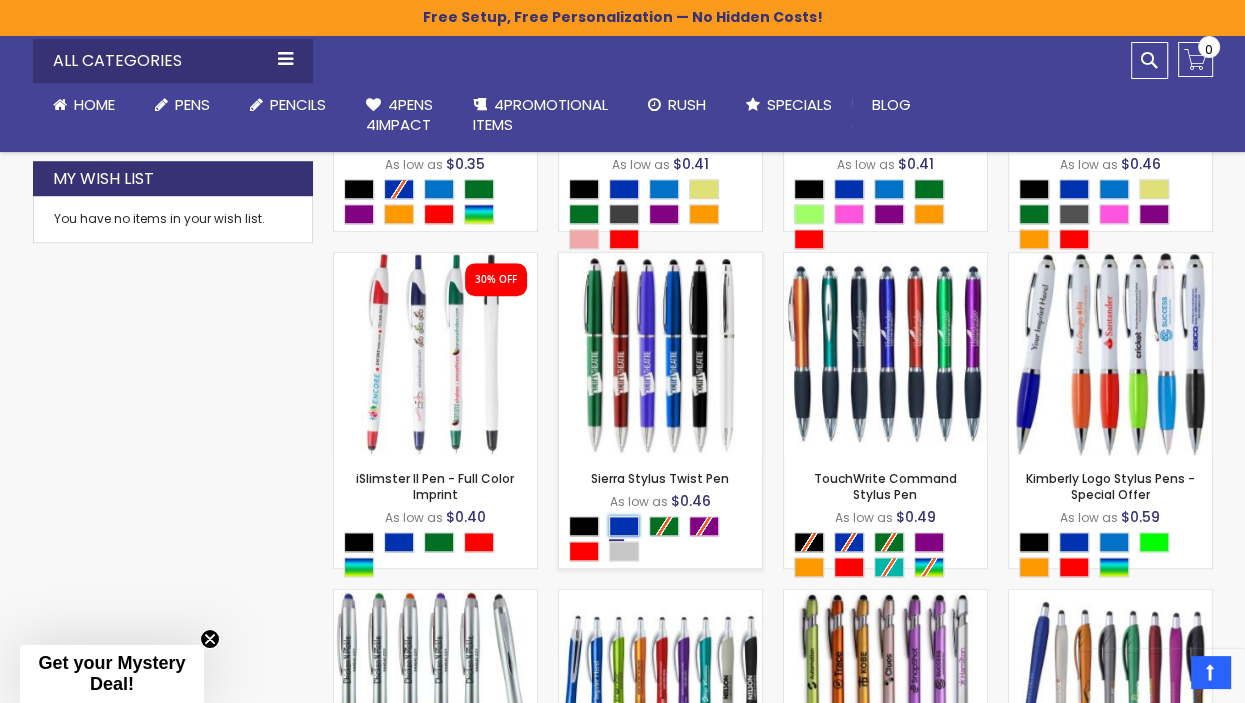 click at bounding box center [624, 526] 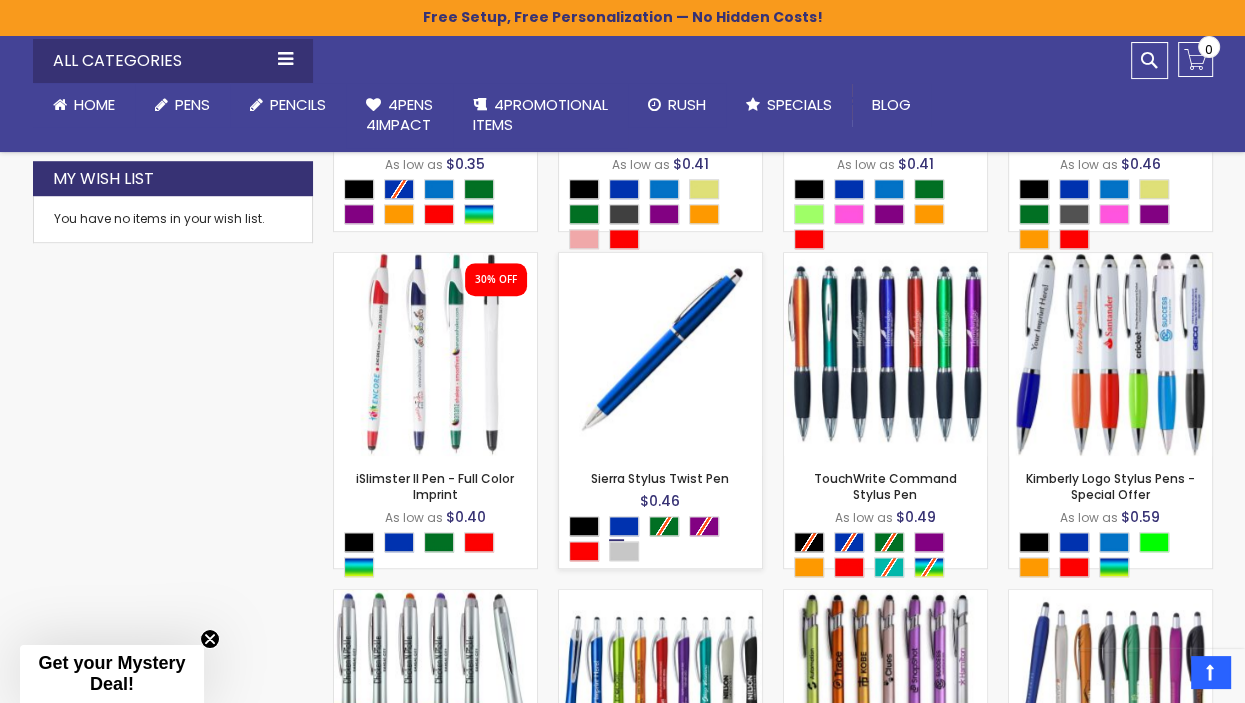 click on "-
***
+
Add to Cart
****" at bounding box center (660, 423) 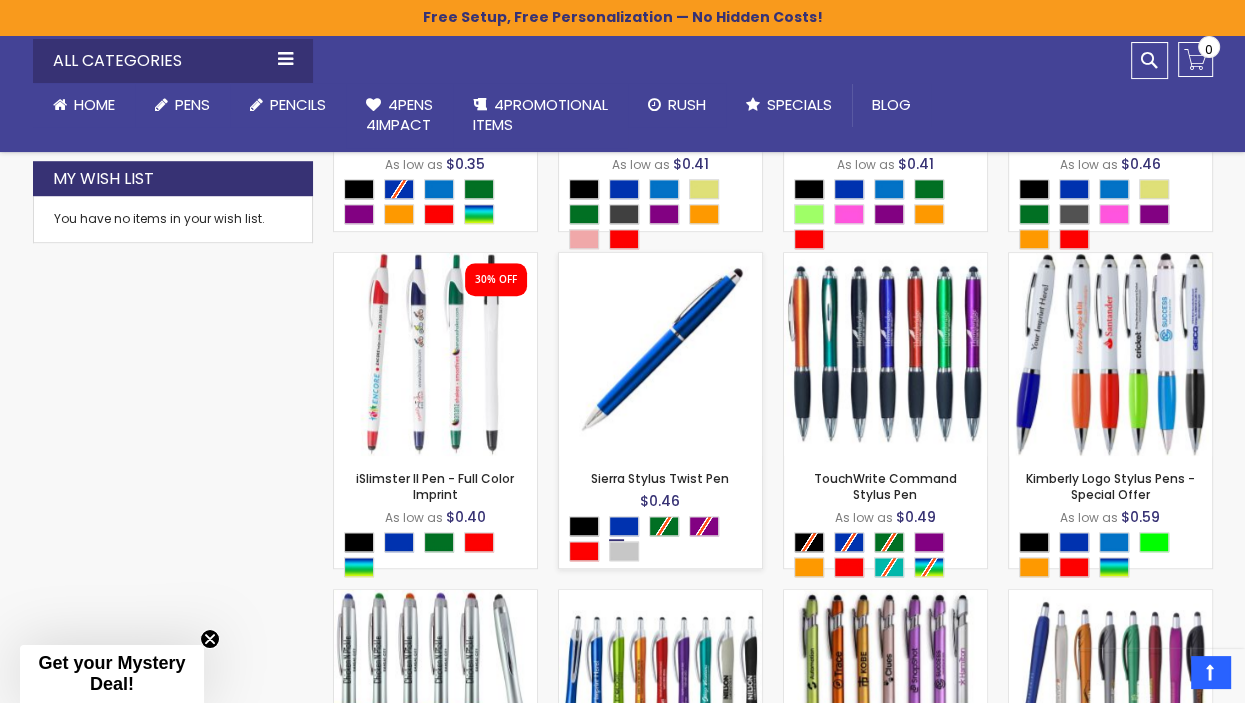 click at bounding box center (660, 354) 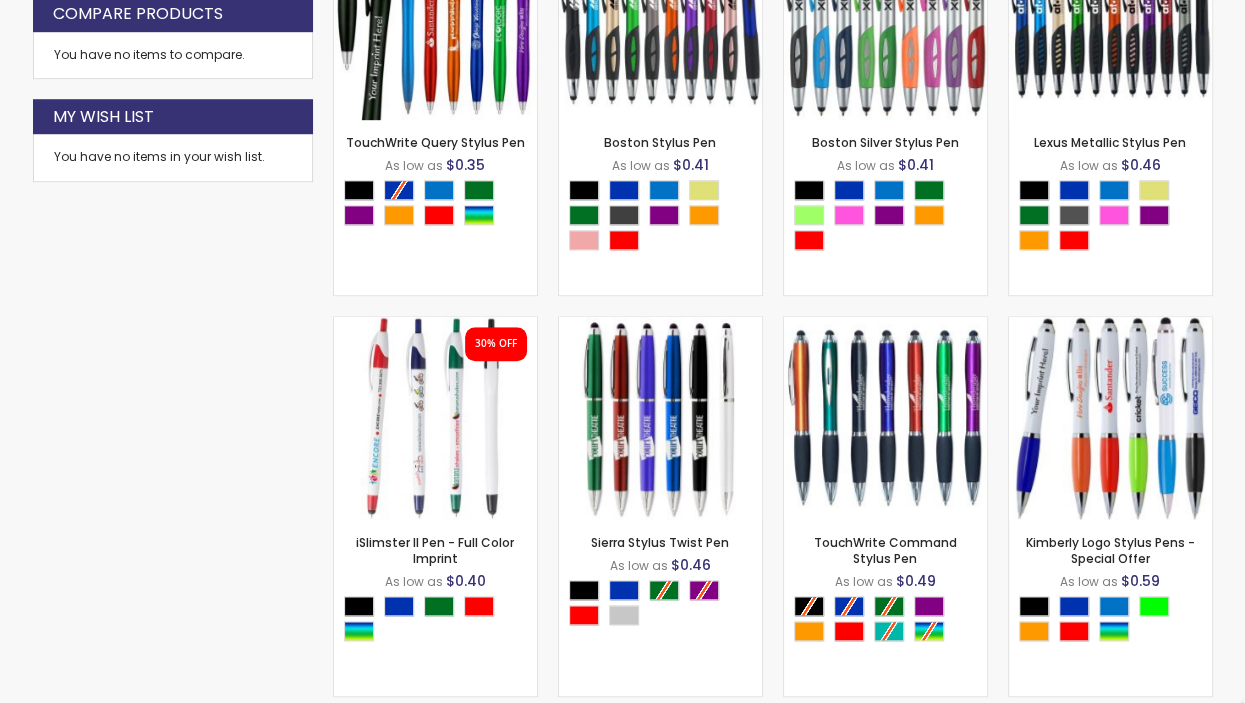 scroll, scrollTop: 1198, scrollLeft: 0, axis: vertical 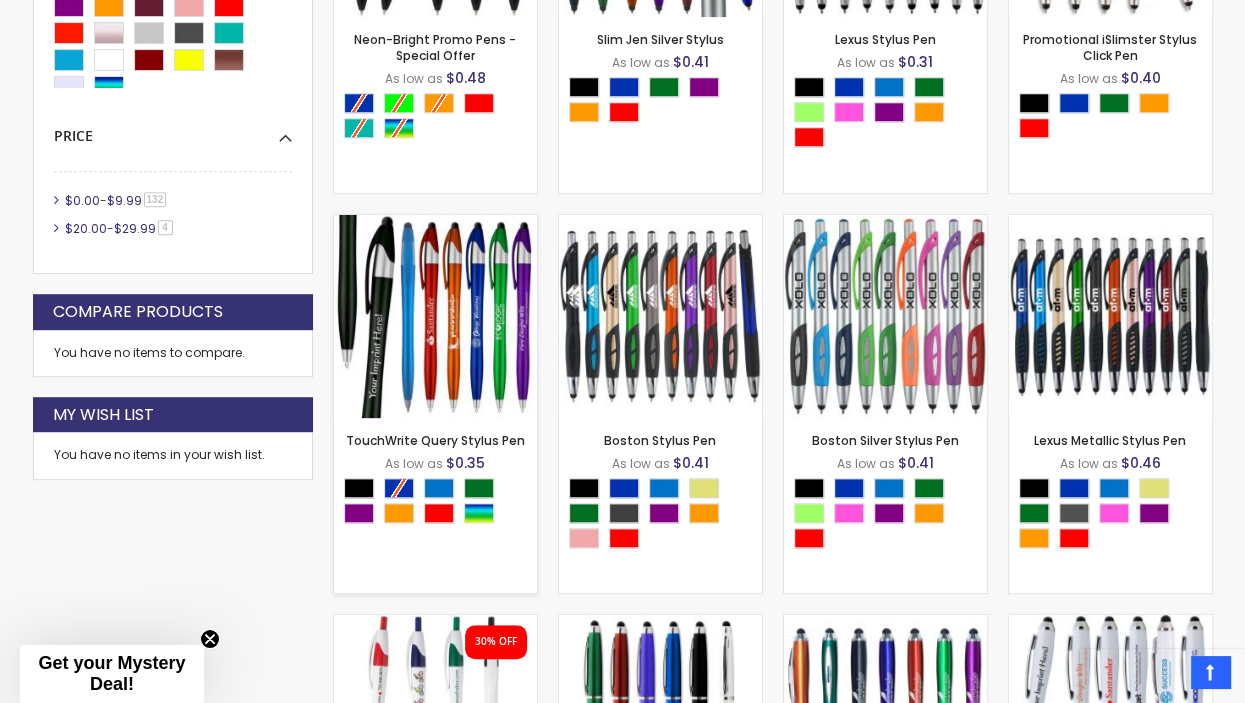 click at bounding box center [435, 316] 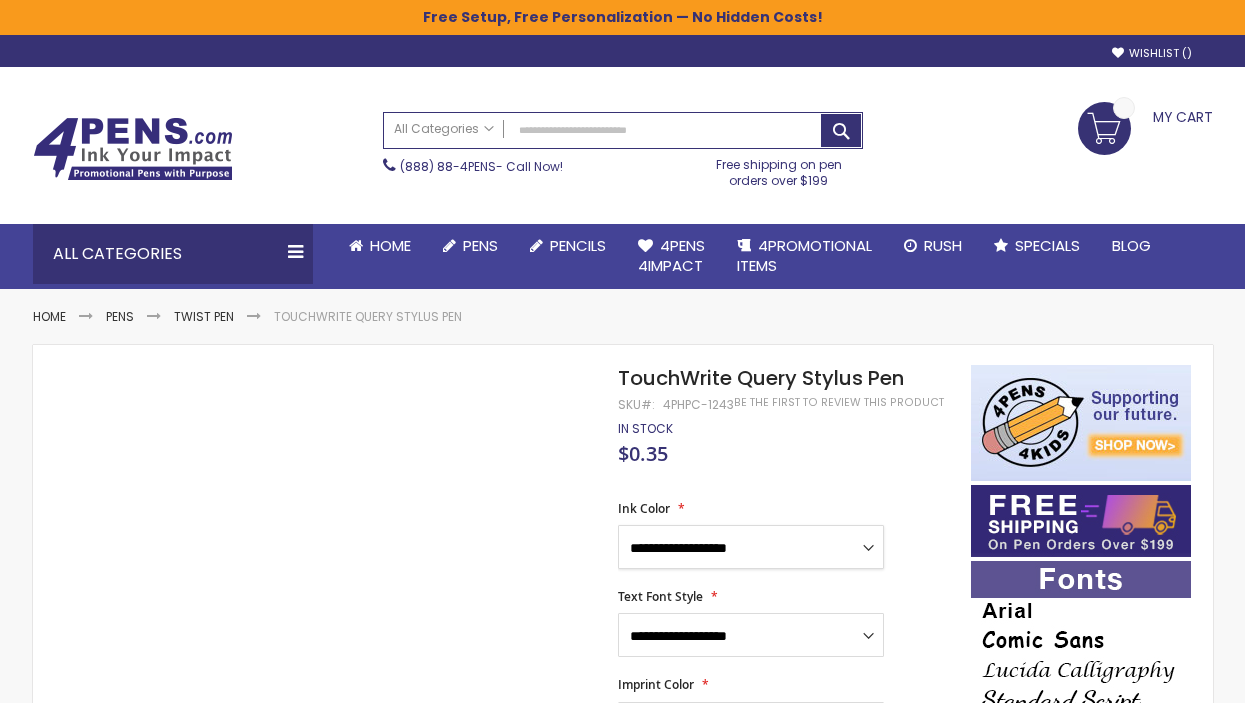scroll, scrollTop: 200, scrollLeft: 0, axis: vertical 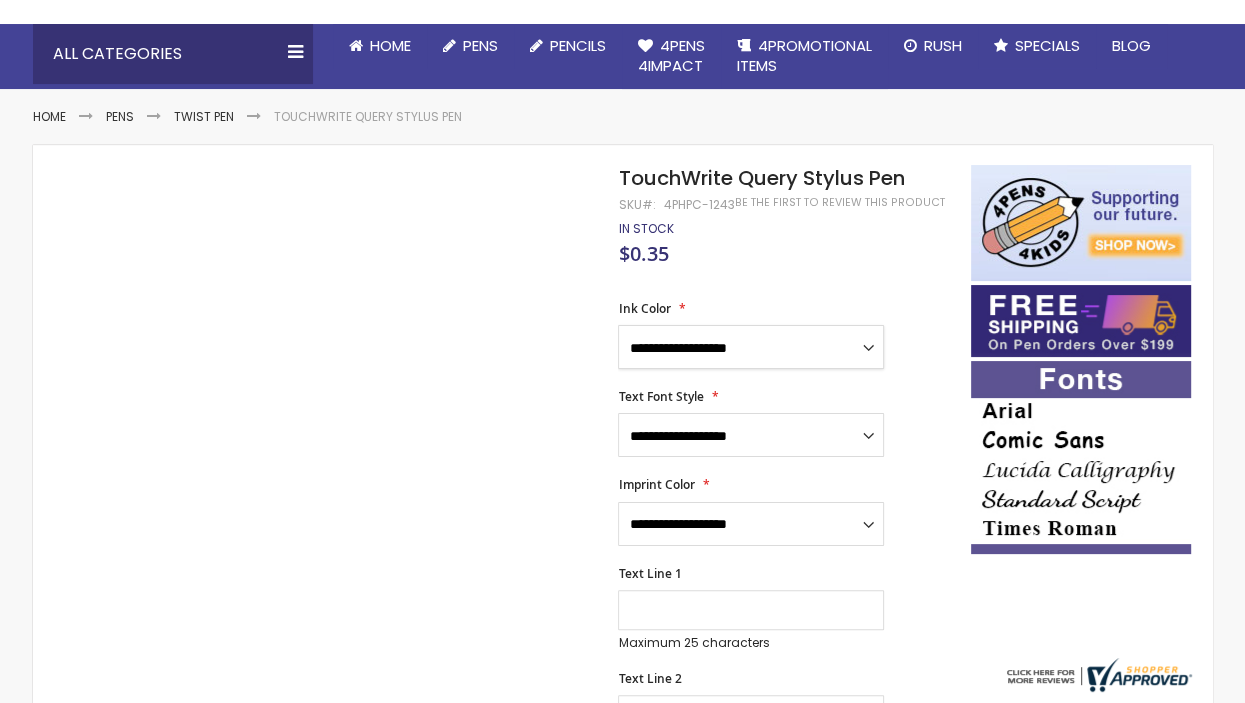 drag, startPoint x: 0, startPoint y: 0, endPoint x: 867, endPoint y: 349, distance: 934.6069 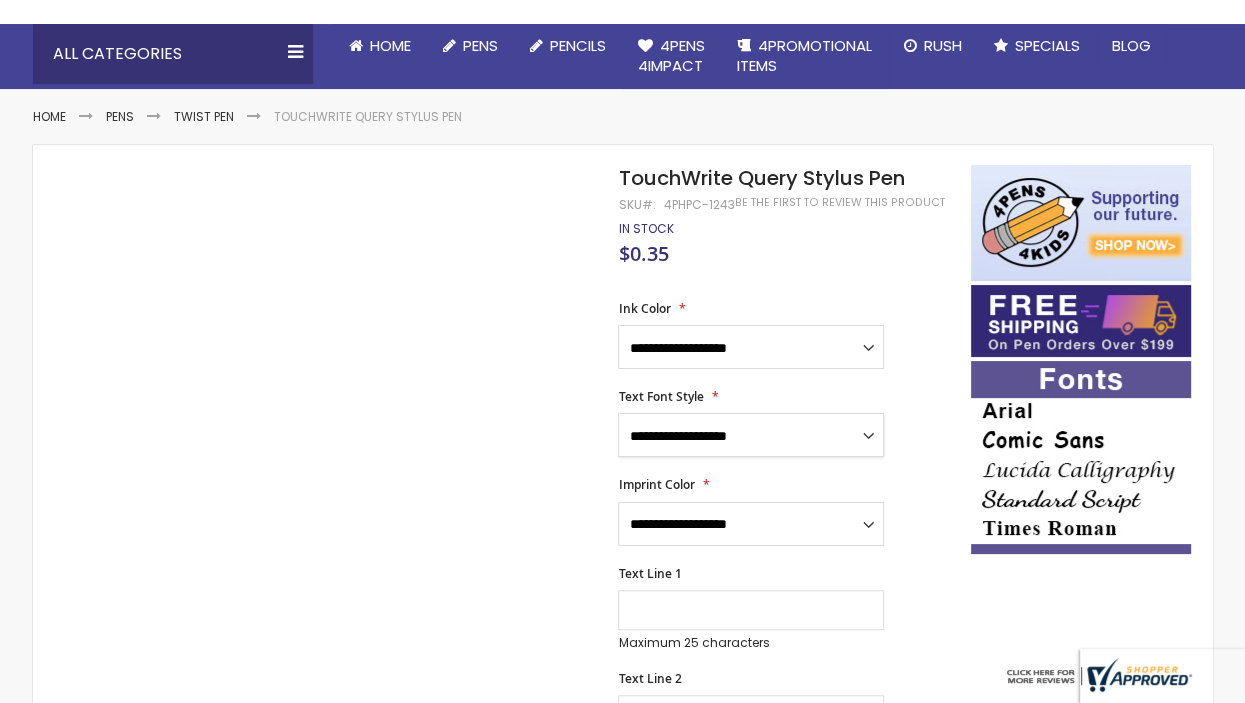 click on "**********" at bounding box center (751, 435) 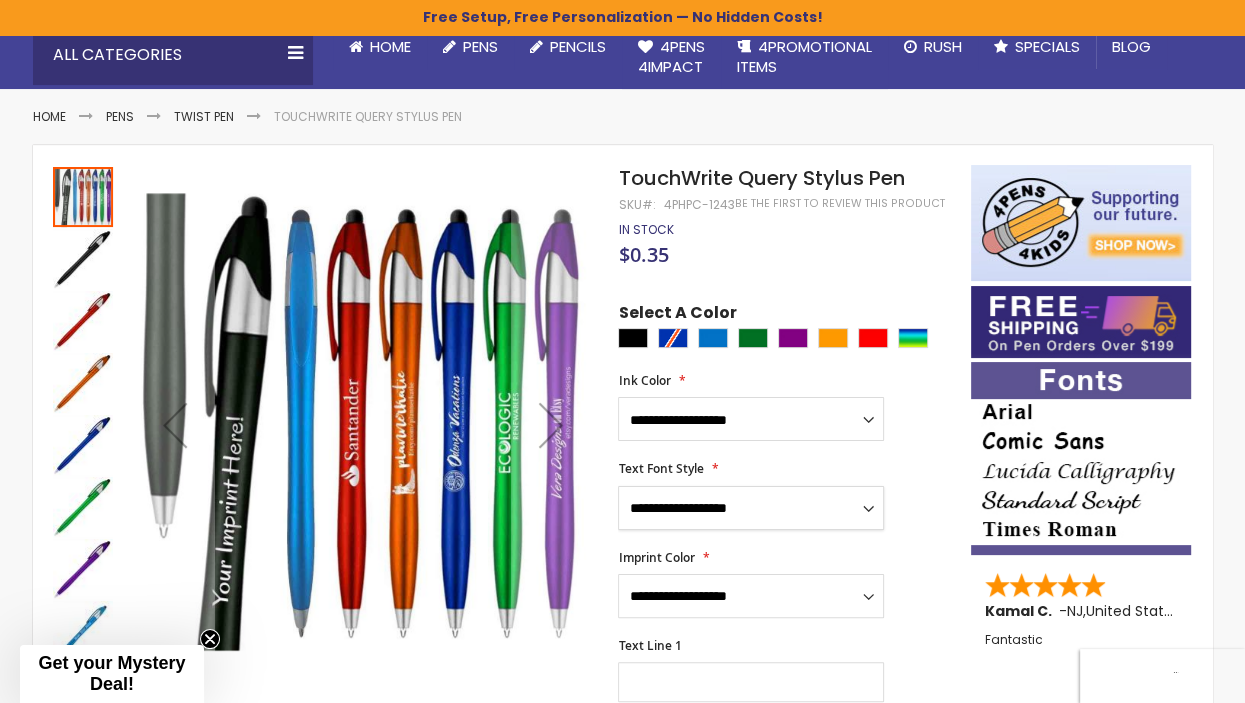 select on "*****" 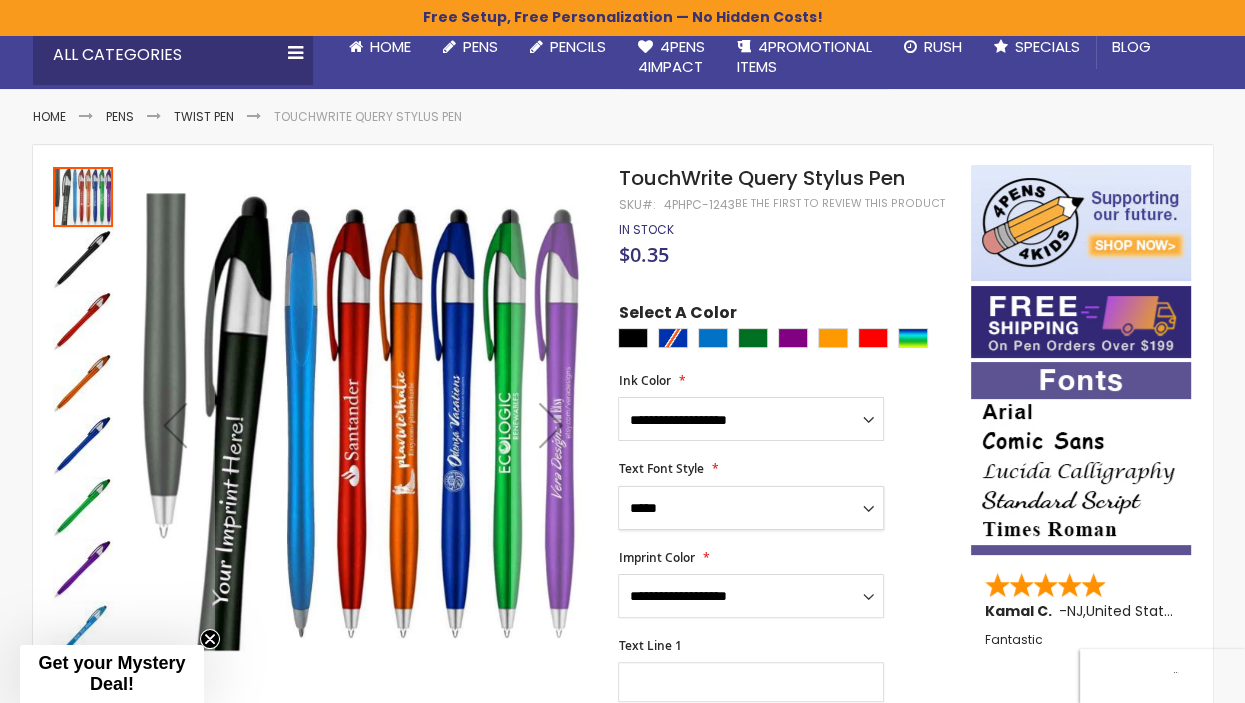 click on "**********" at bounding box center (751, 508) 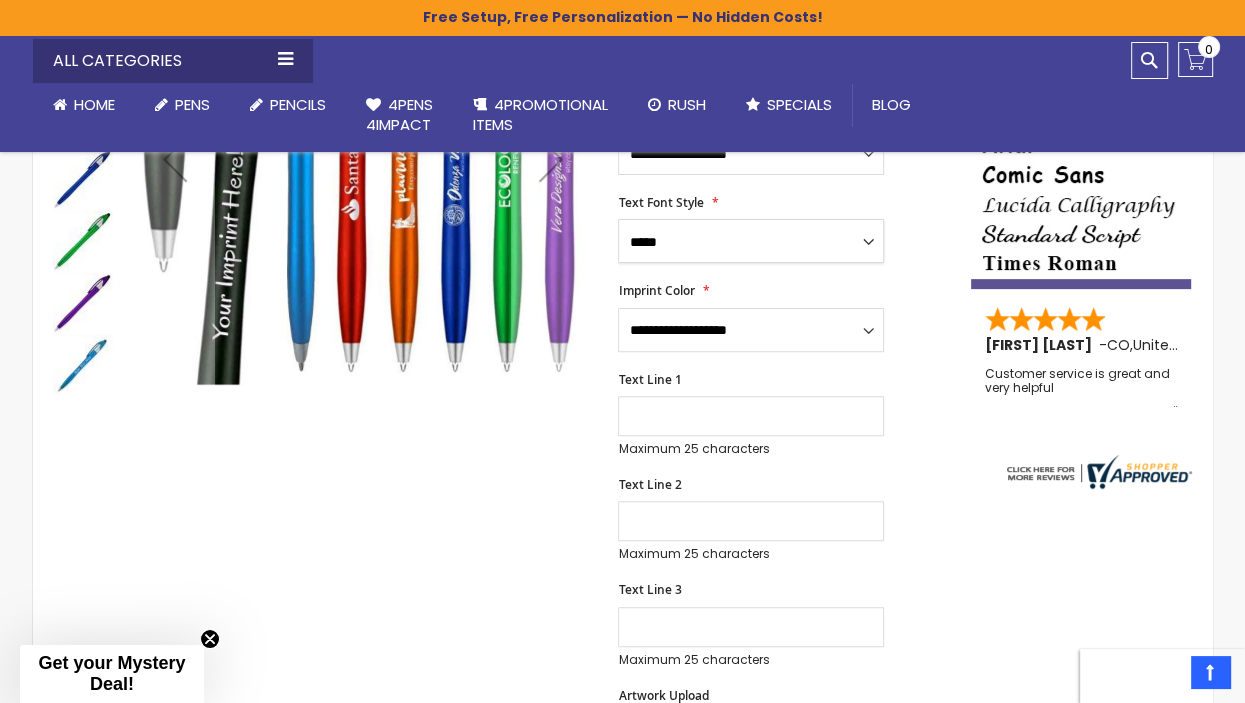 scroll, scrollTop: 500, scrollLeft: 0, axis: vertical 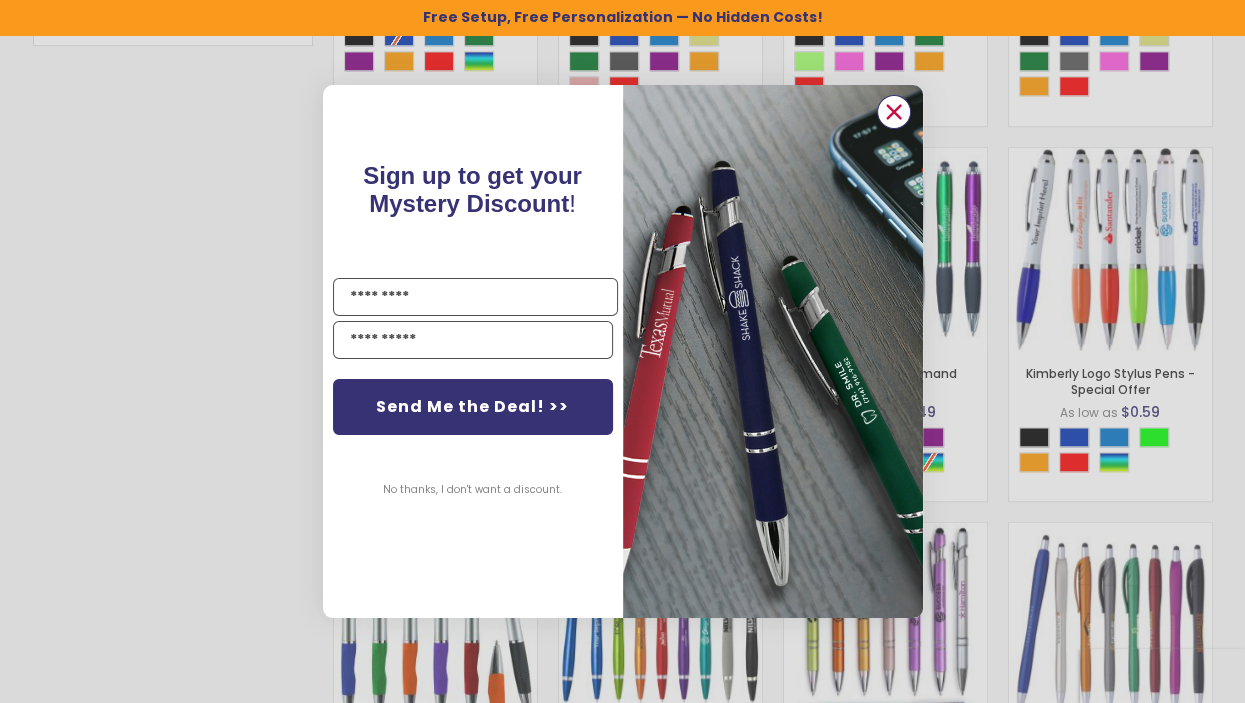 click 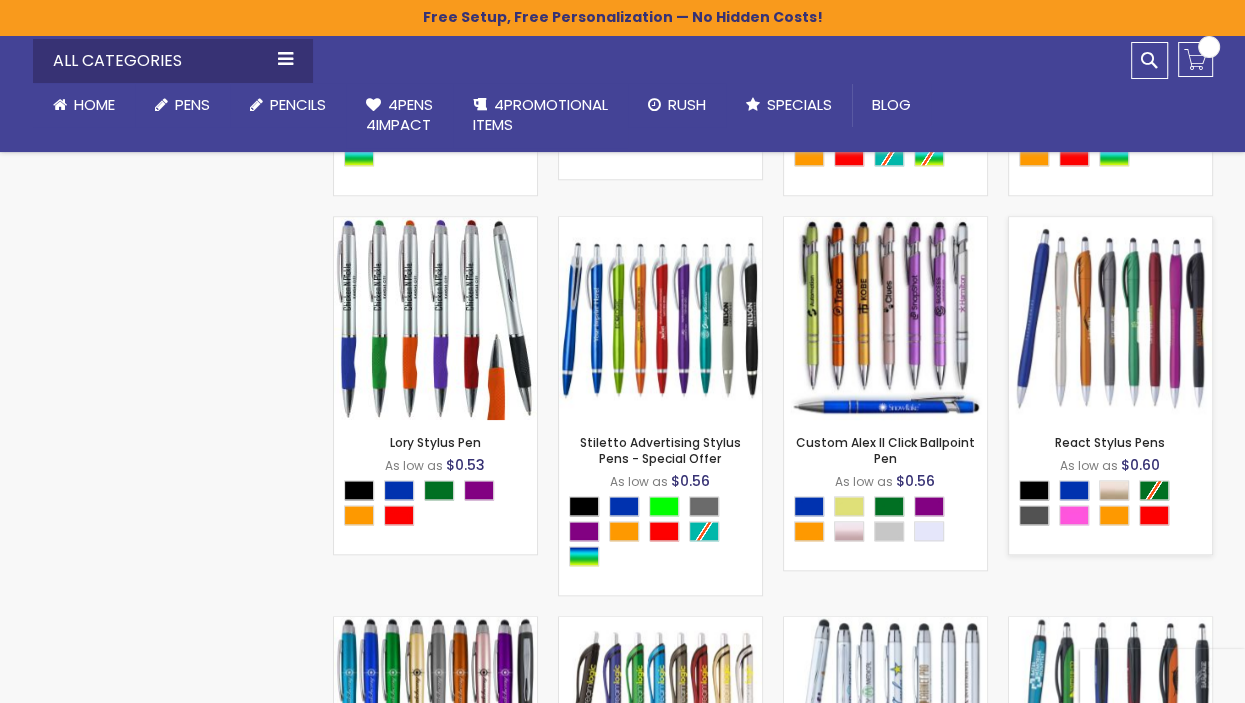 scroll, scrollTop: 1835, scrollLeft: 0, axis: vertical 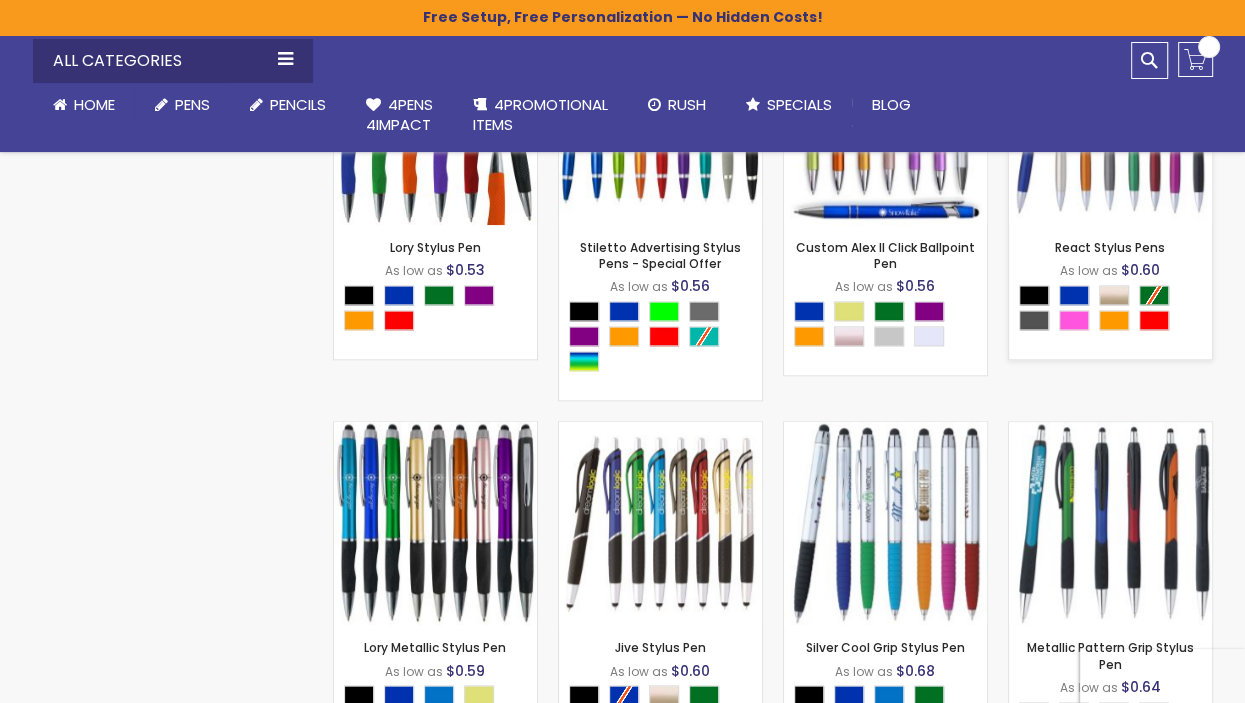 click on "-
***
+
Add to Cart" at bounding box center (1110, 192) 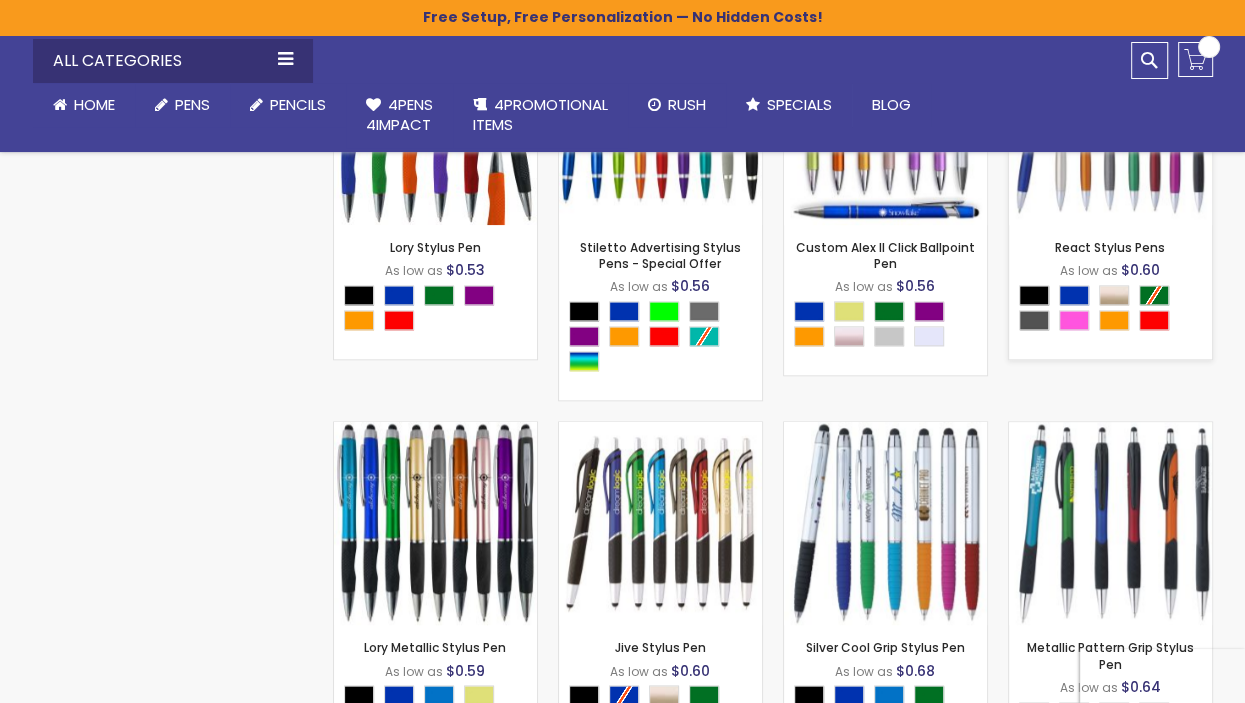 click on "-
***
+
Add to Cart" at bounding box center (1110, 192) 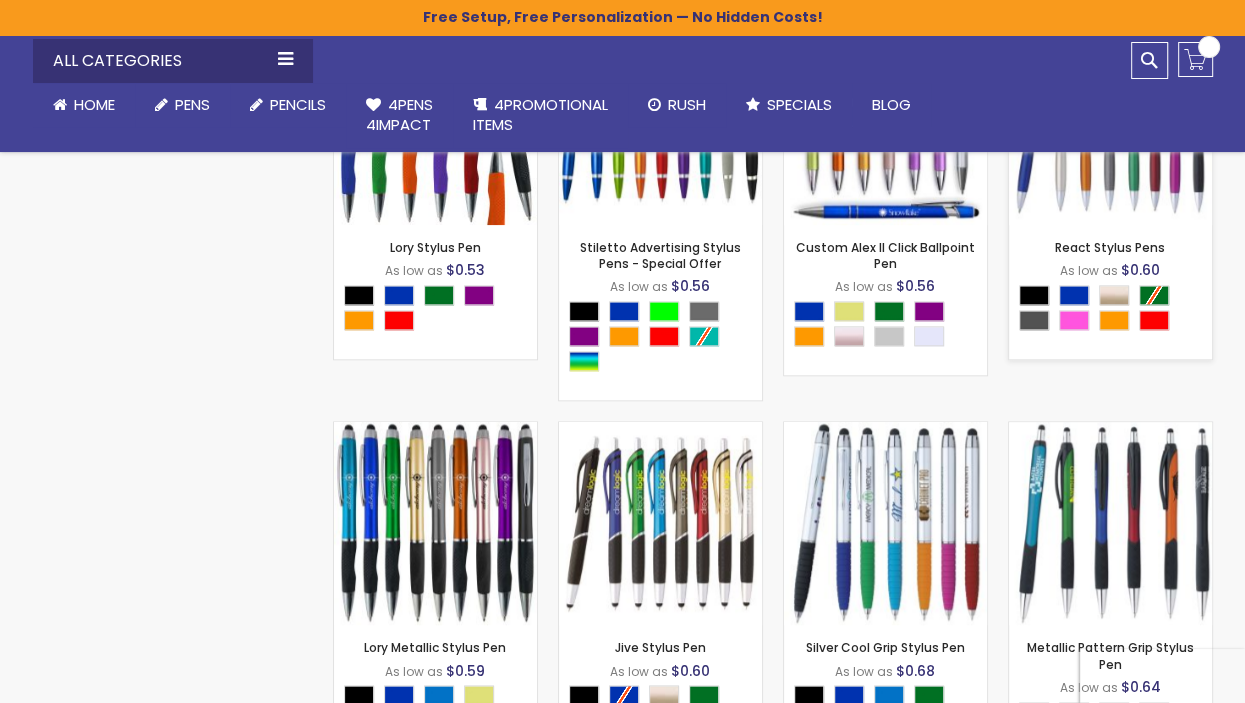 scroll, scrollTop: 1735, scrollLeft: 0, axis: vertical 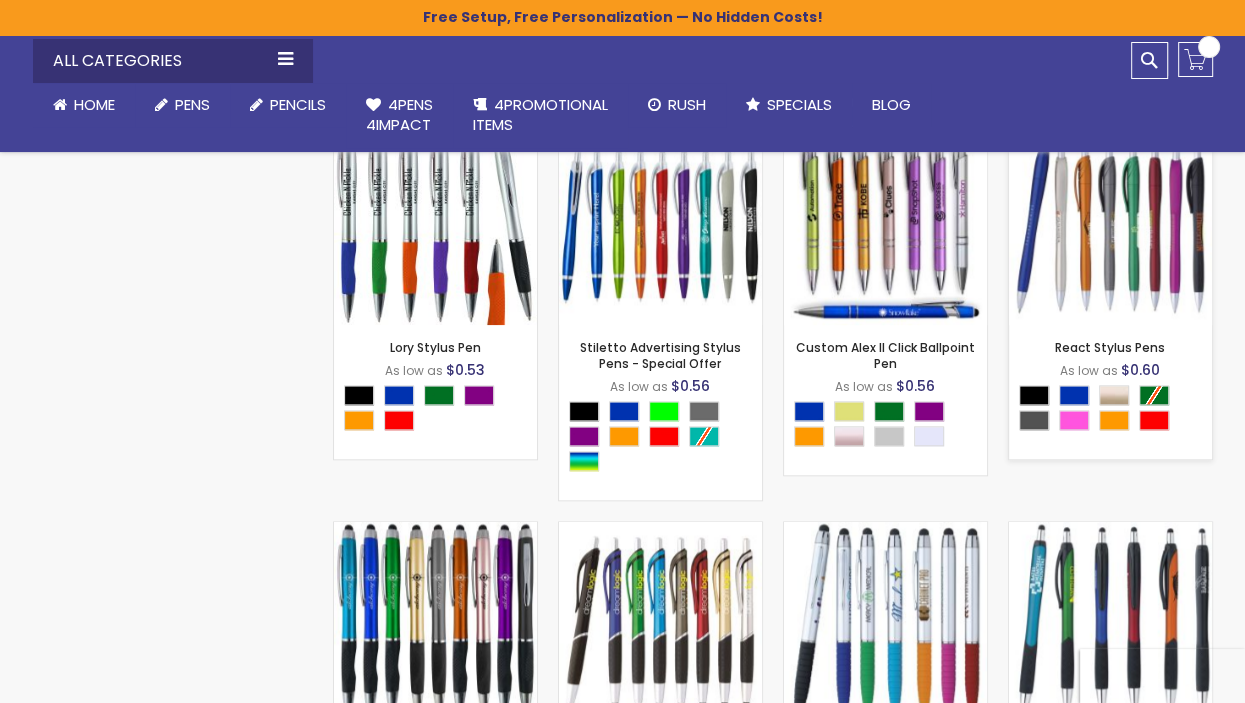 click at bounding box center (1110, 223) 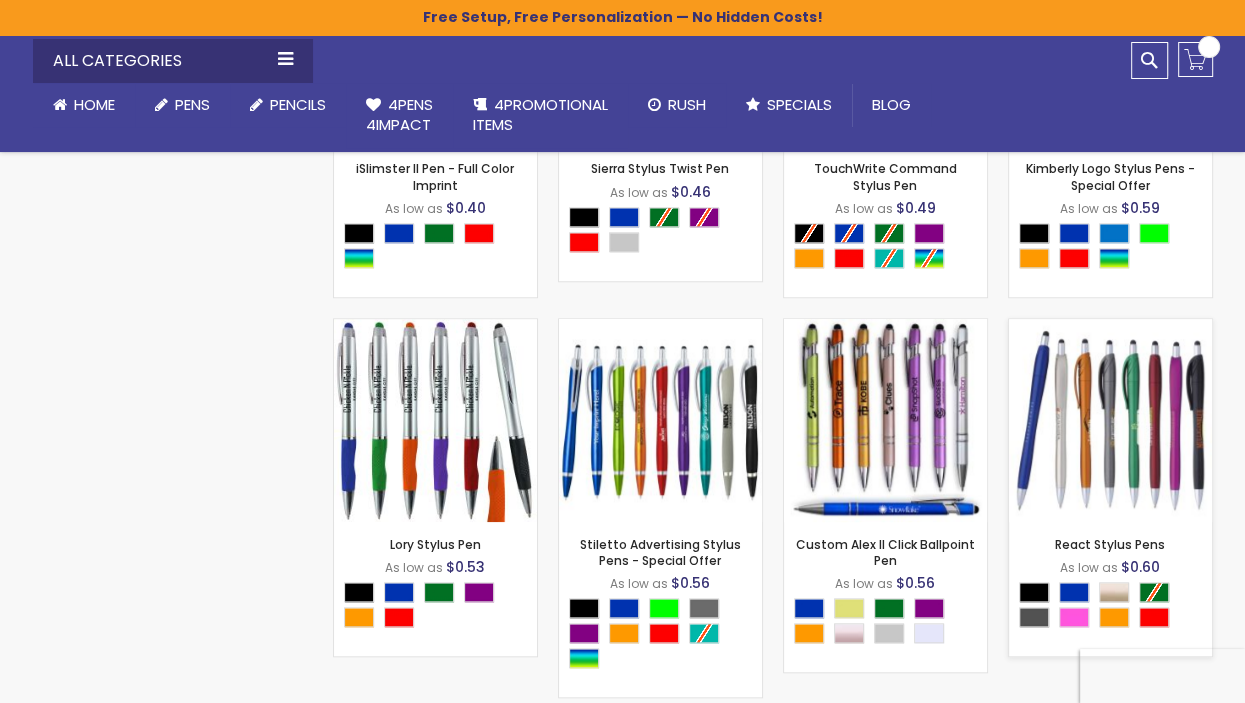 scroll, scrollTop: 1535, scrollLeft: 0, axis: vertical 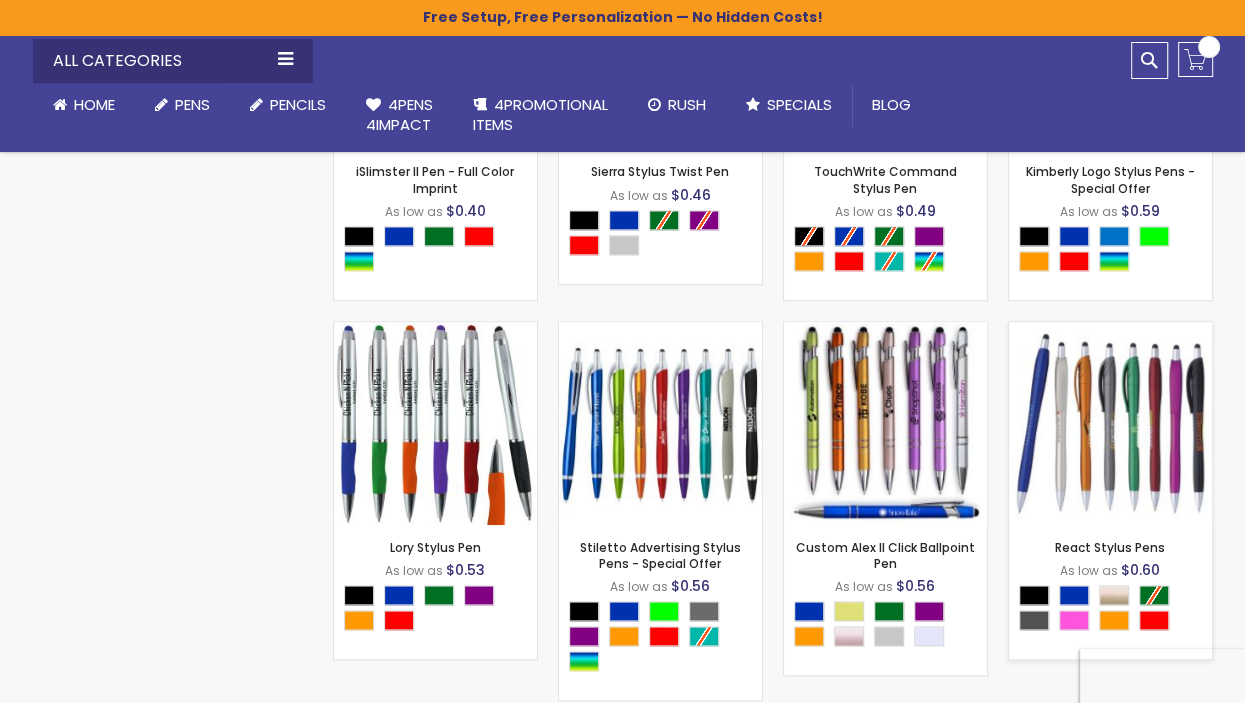 click at bounding box center (1110, 423) 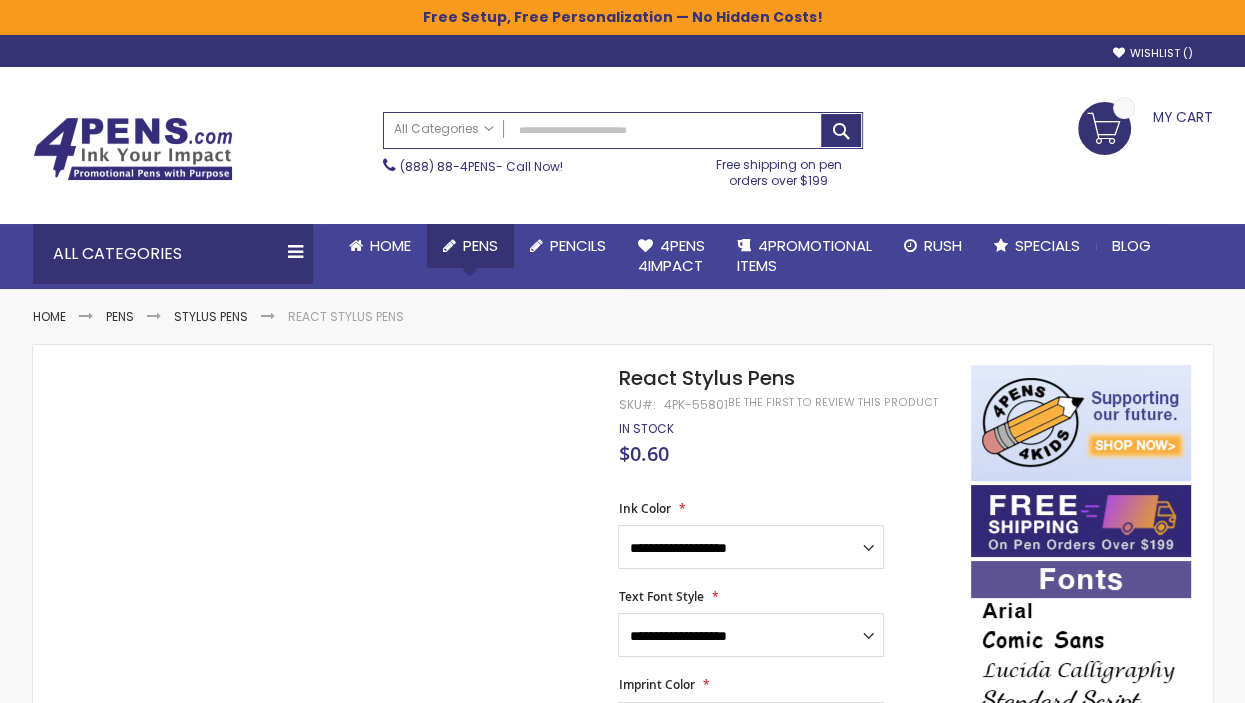 scroll, scrollTop: 36, scrollLeft: 0, axis: vertical 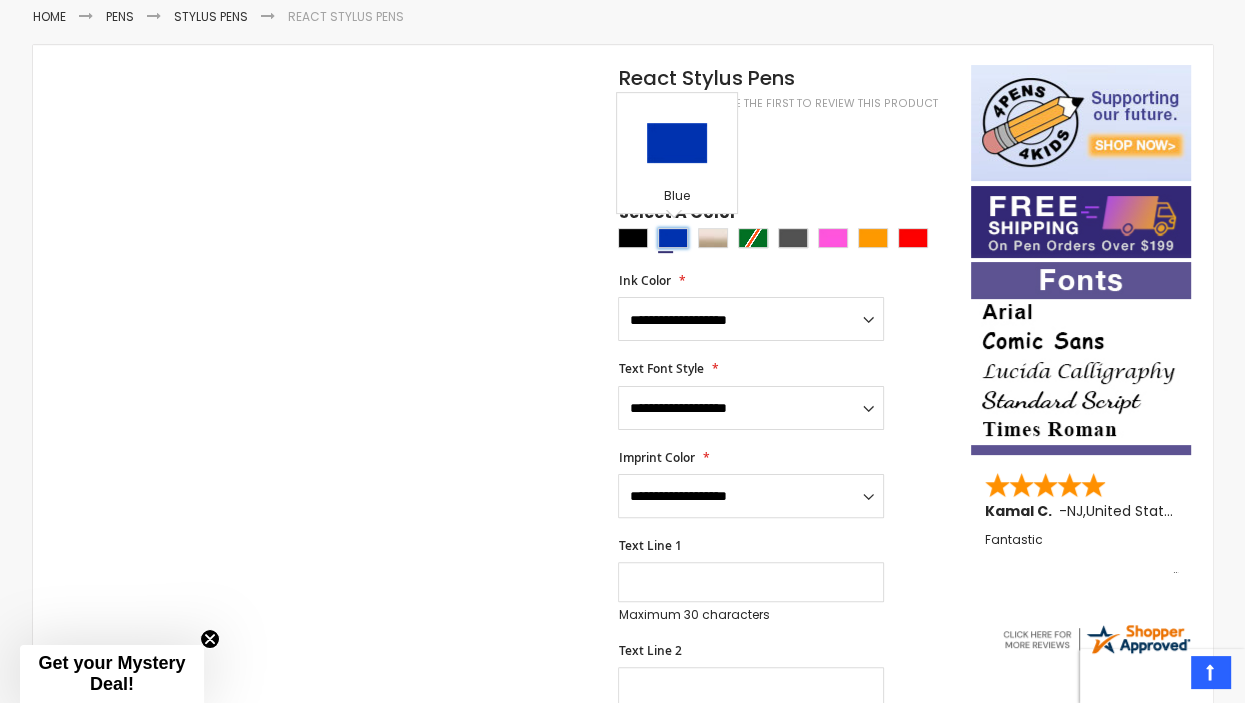 click at bounding box center [673, 238] 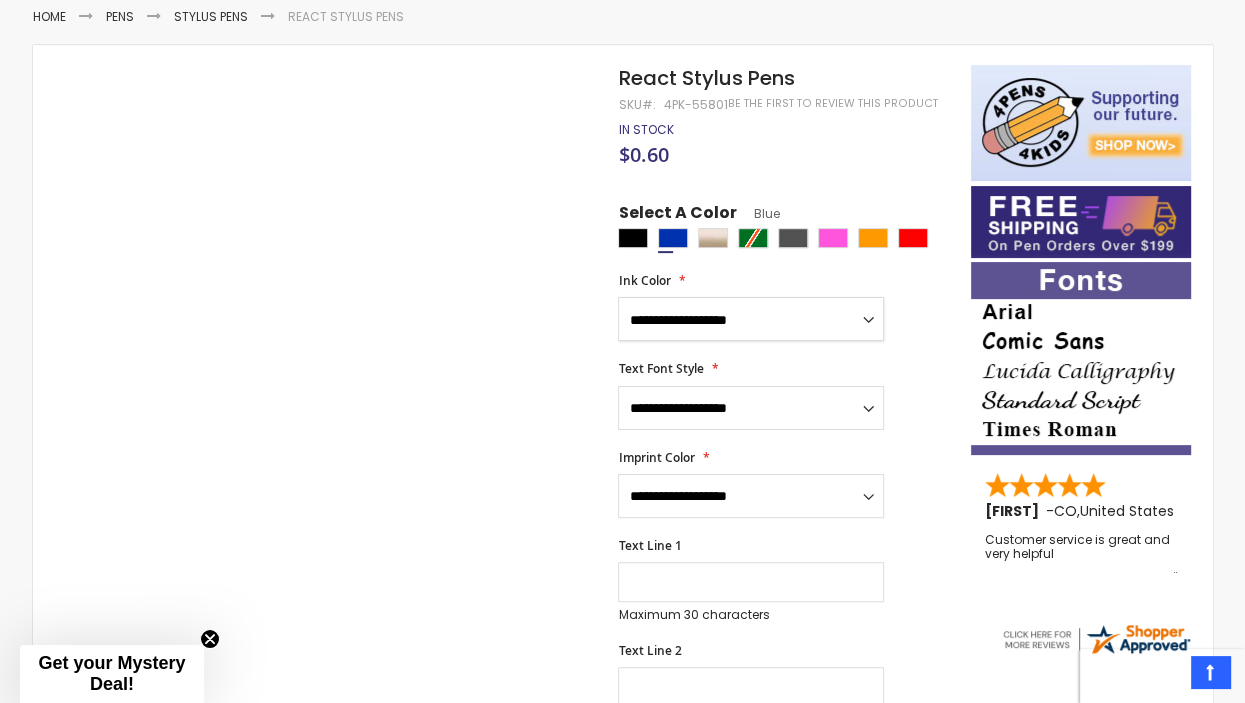 click on "**********" at bounding box center [751, 319] 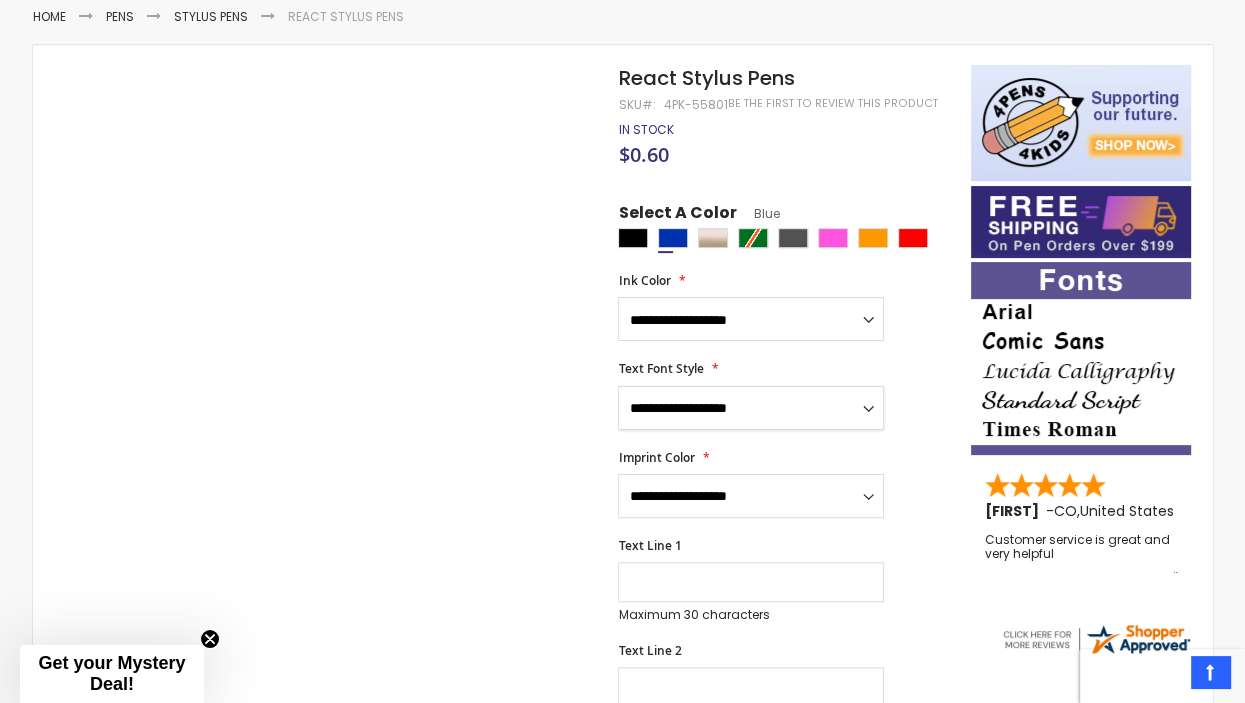 click on "**********" at bounding box center [751, 408] 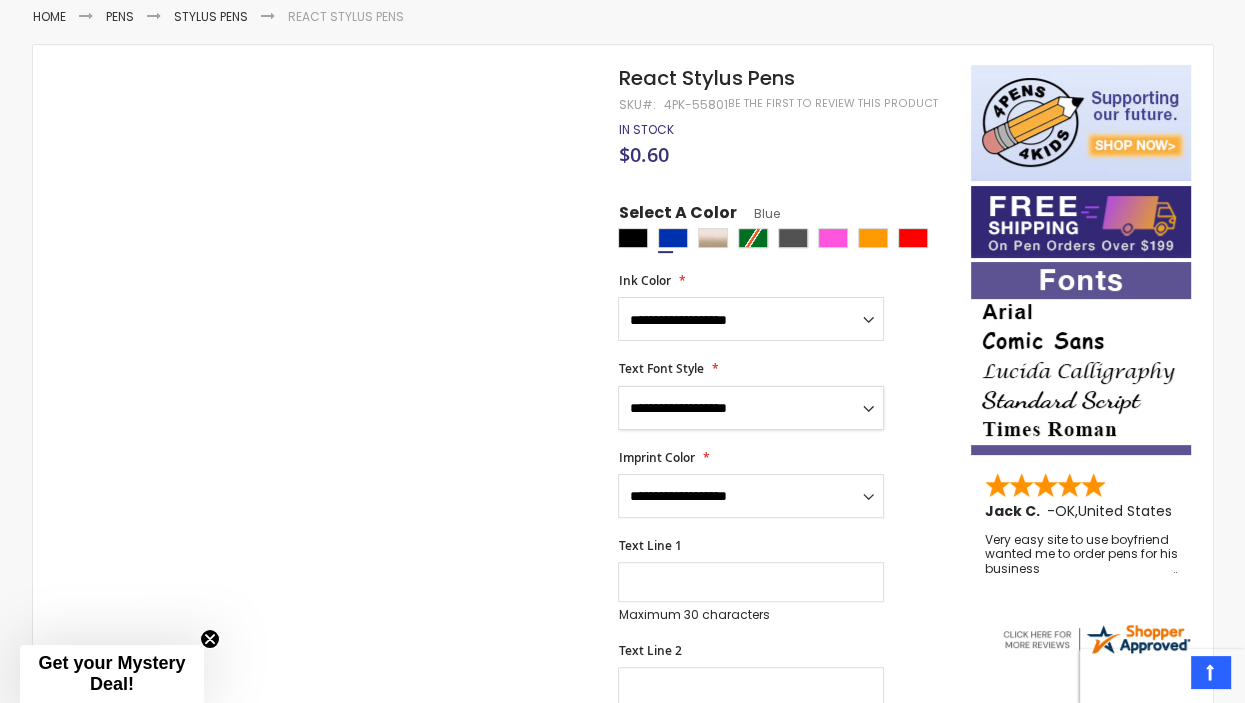 scroll, scrollTop: 334, scrollLeft: 0, axis: vertical 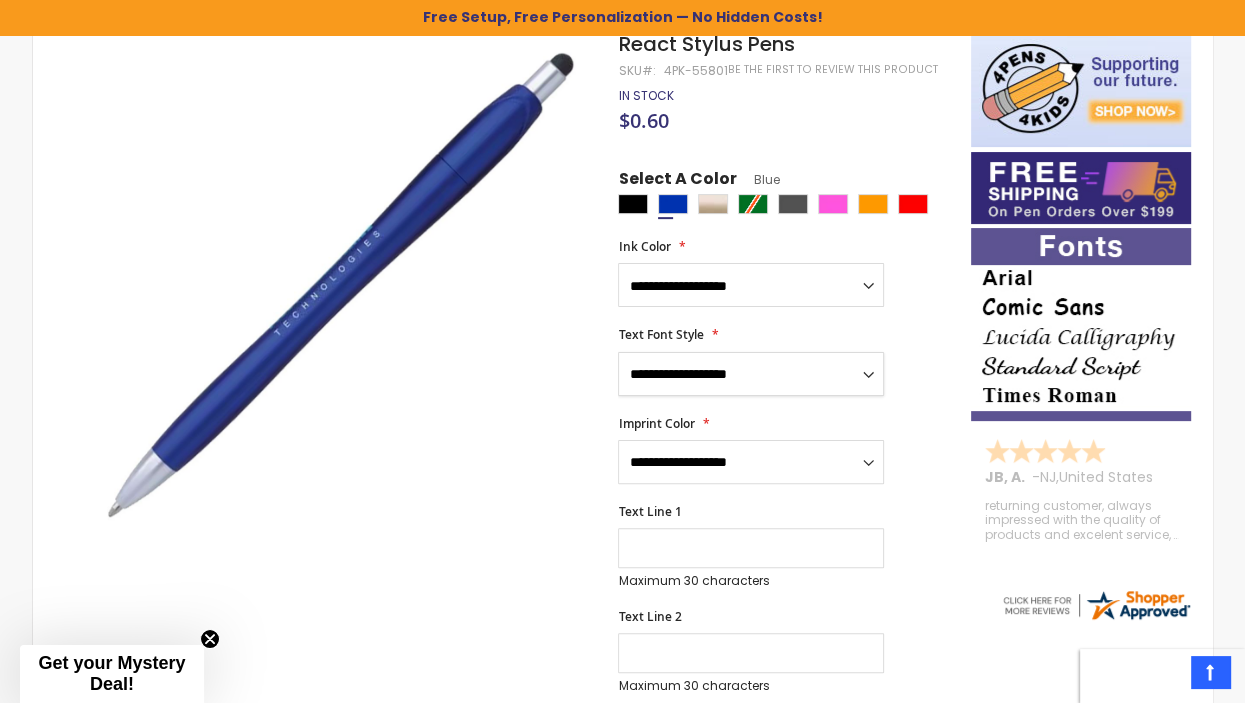 select on "****" 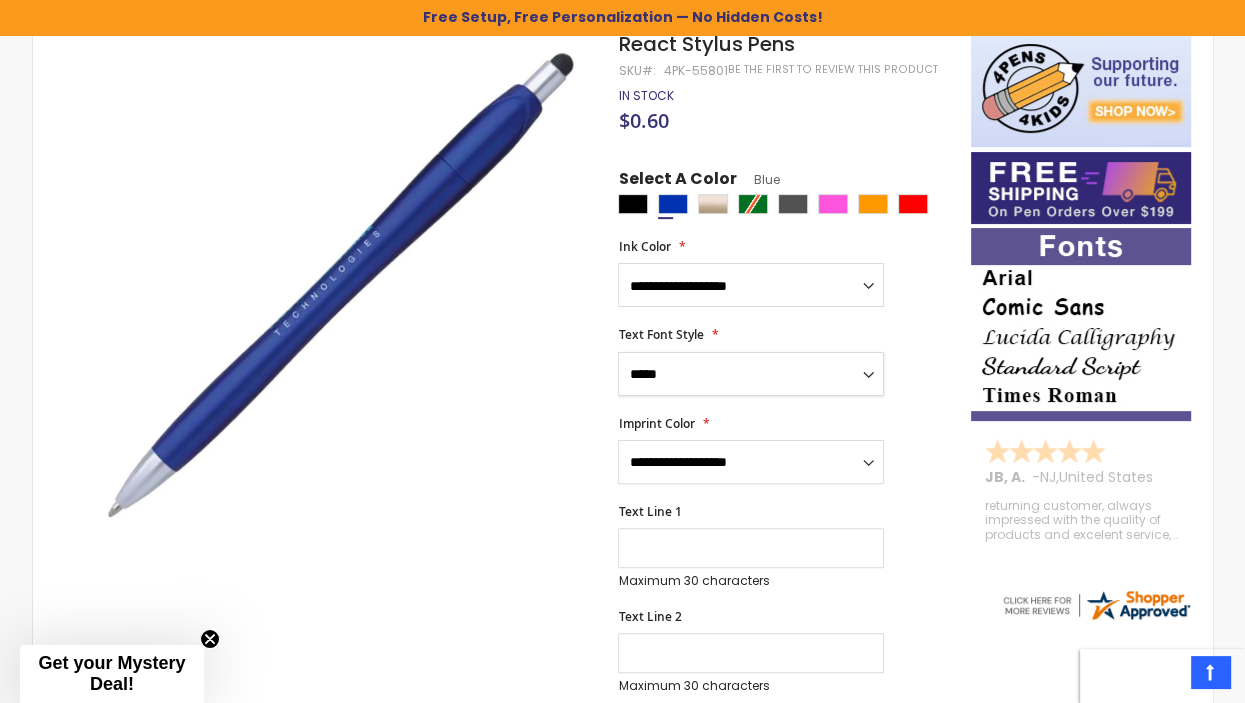 click on "**********" at bounding box center (751, 374) 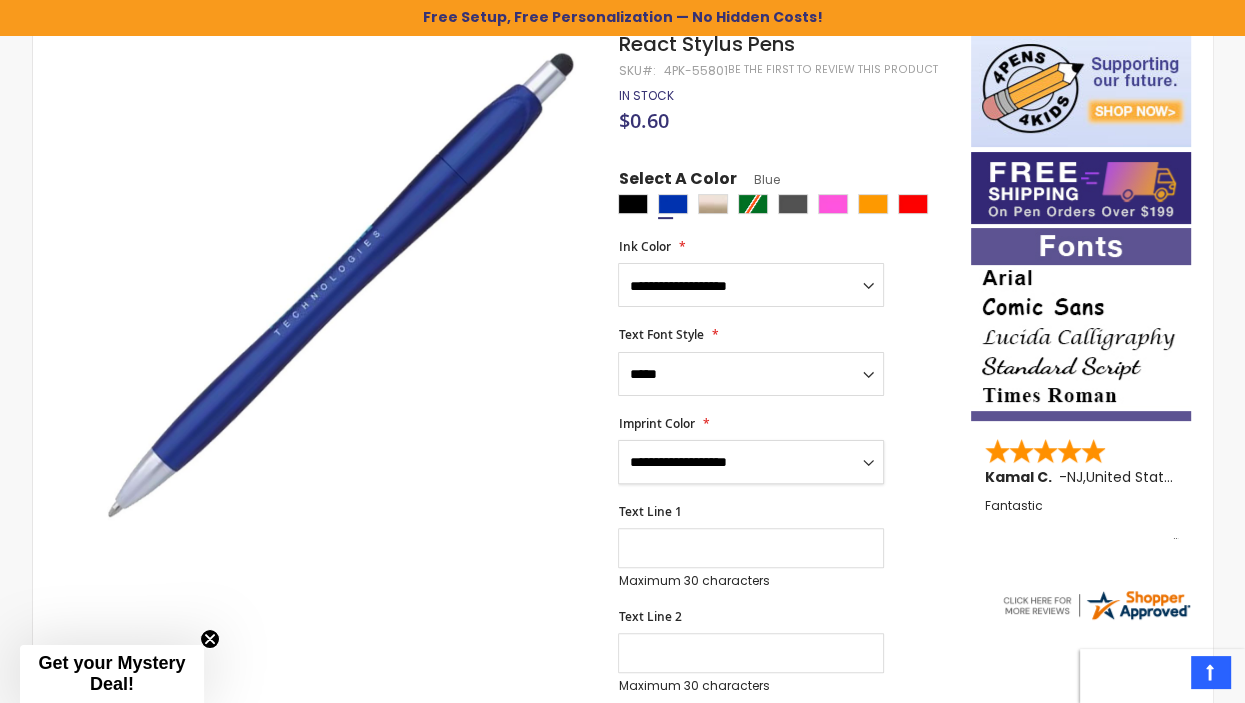click on "[FIRST] [LAST] [ADDRESS] [CITY], [STATE] [ZIP]" at bounding box center (751, 462) 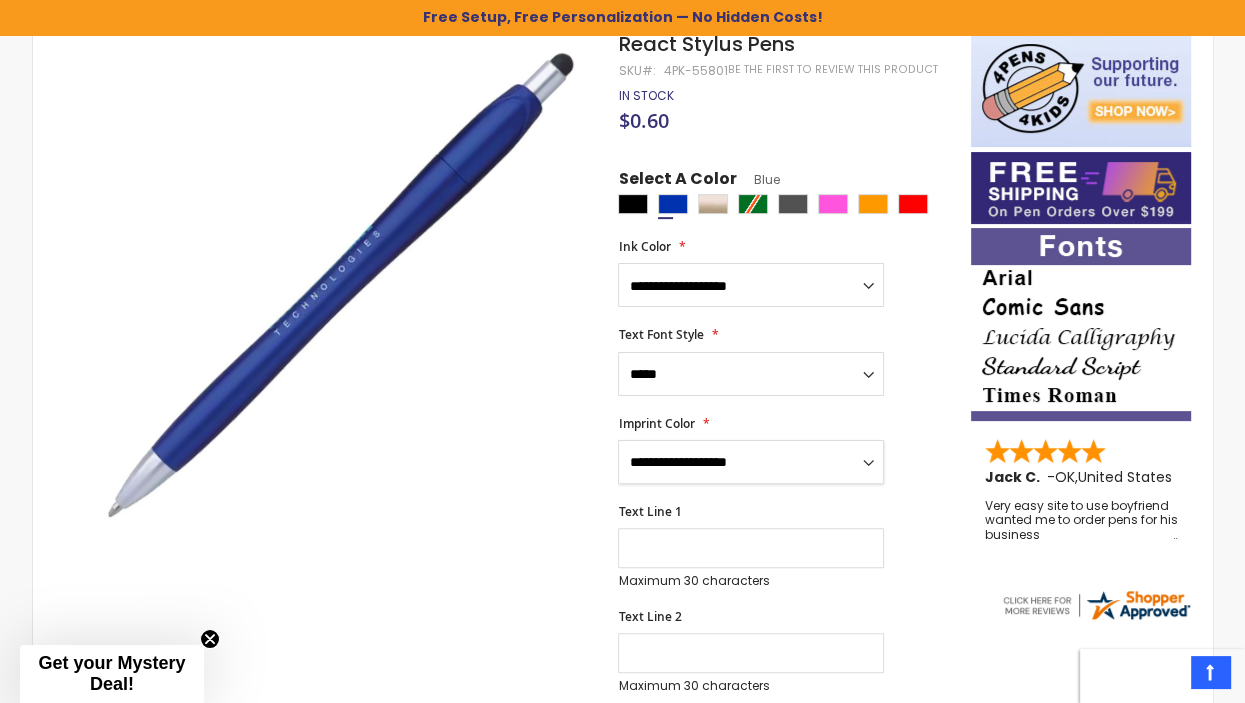 select on "****" 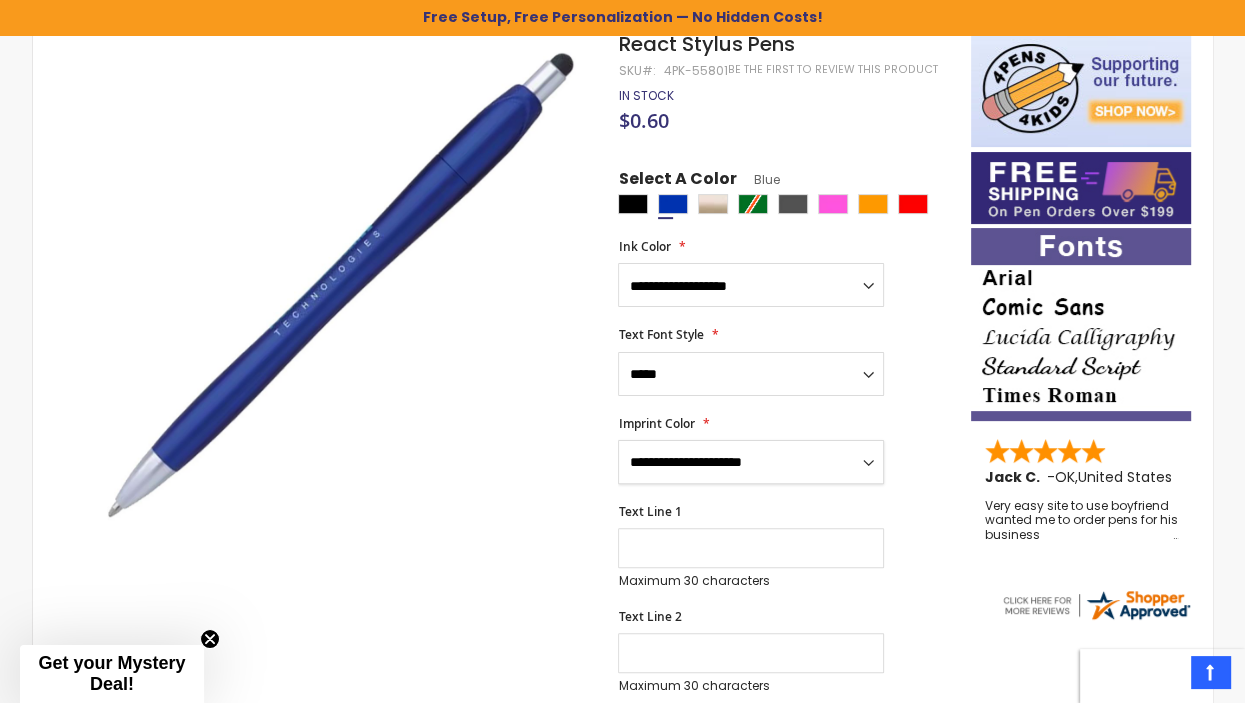 click on "[FIRST] [LAST] [ADDRESS] [CITY], [STATE] [ZIP]" at bounding box center (751, 462) 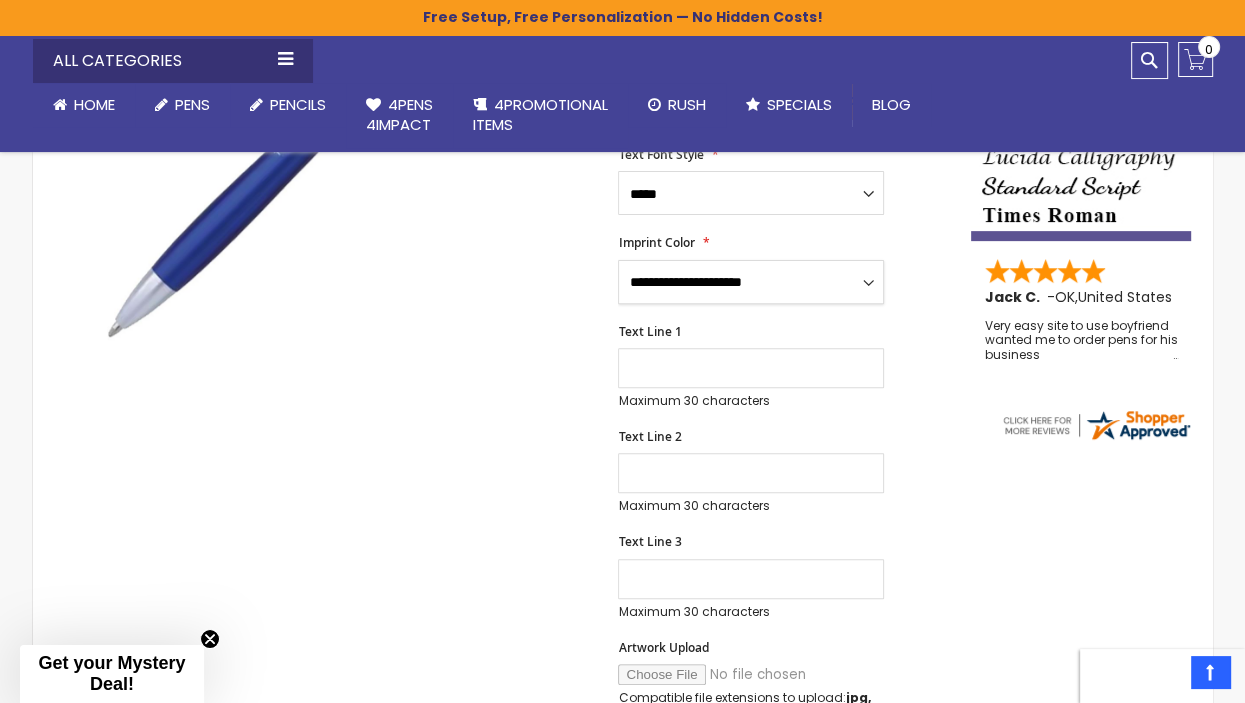 scroll, scrollTop: 534, scrollLeft: 0, axis: vertical 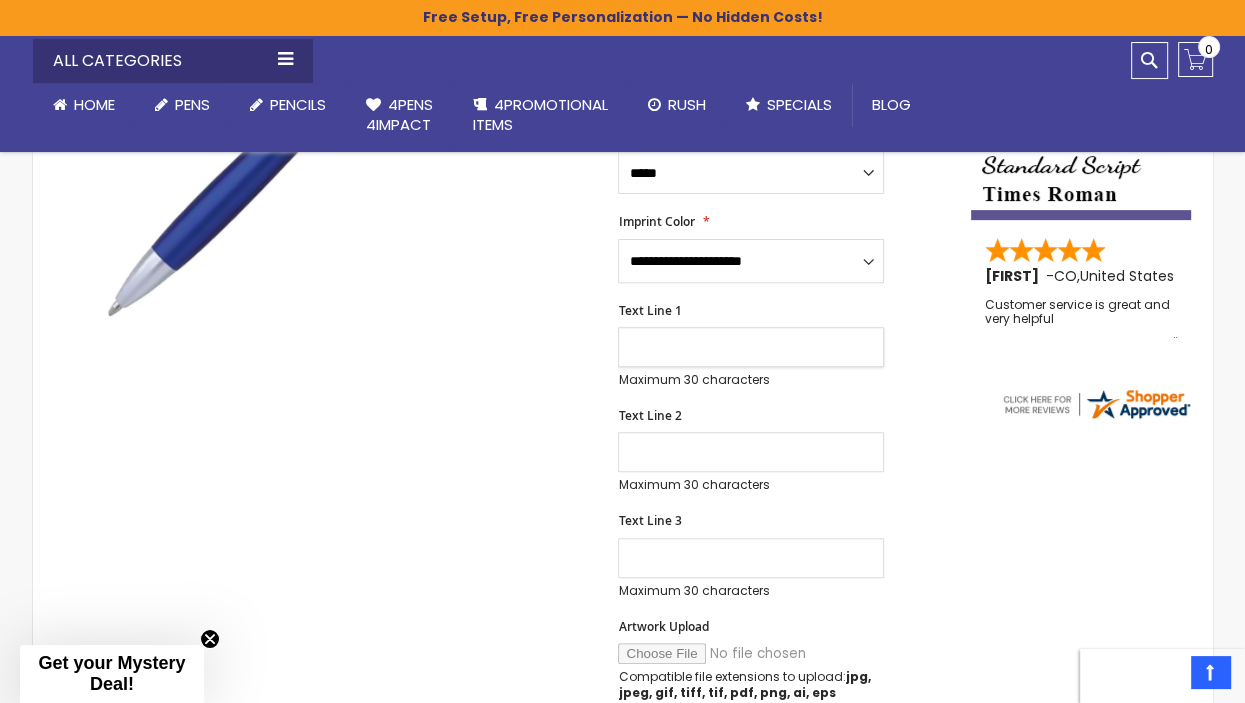 click on "Text Line 1" at bounding box center (751, 347) 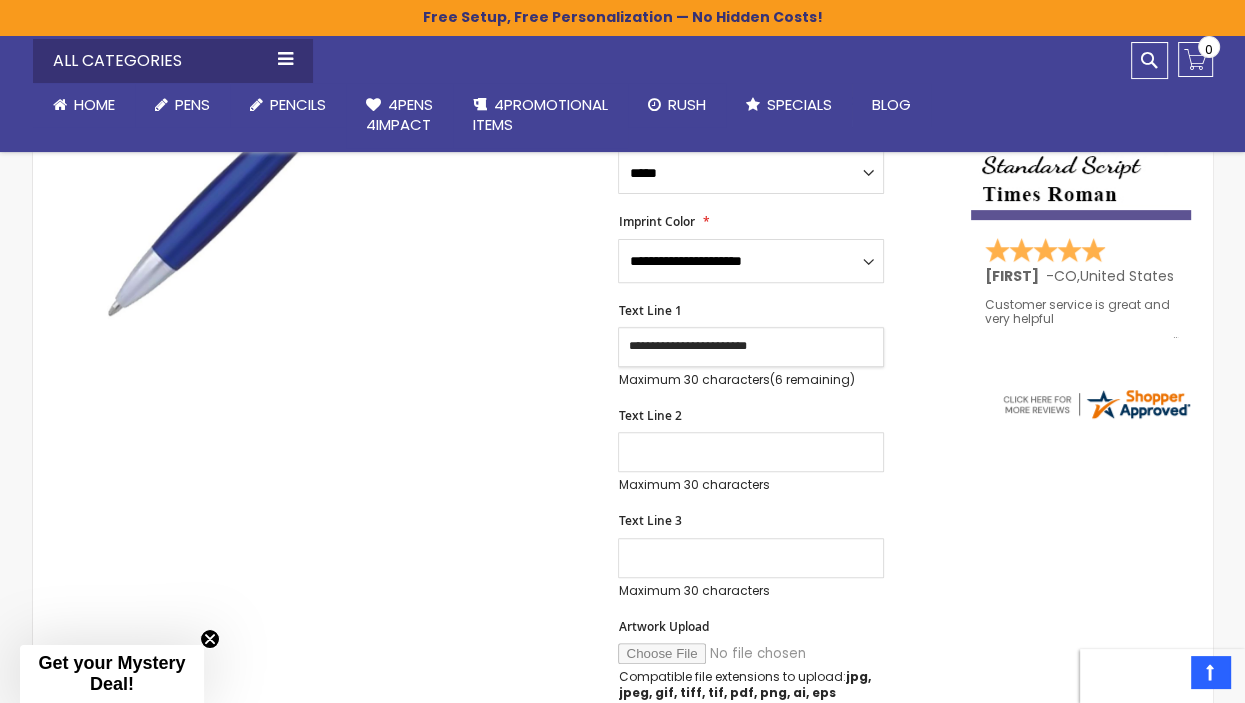 type on "**********" 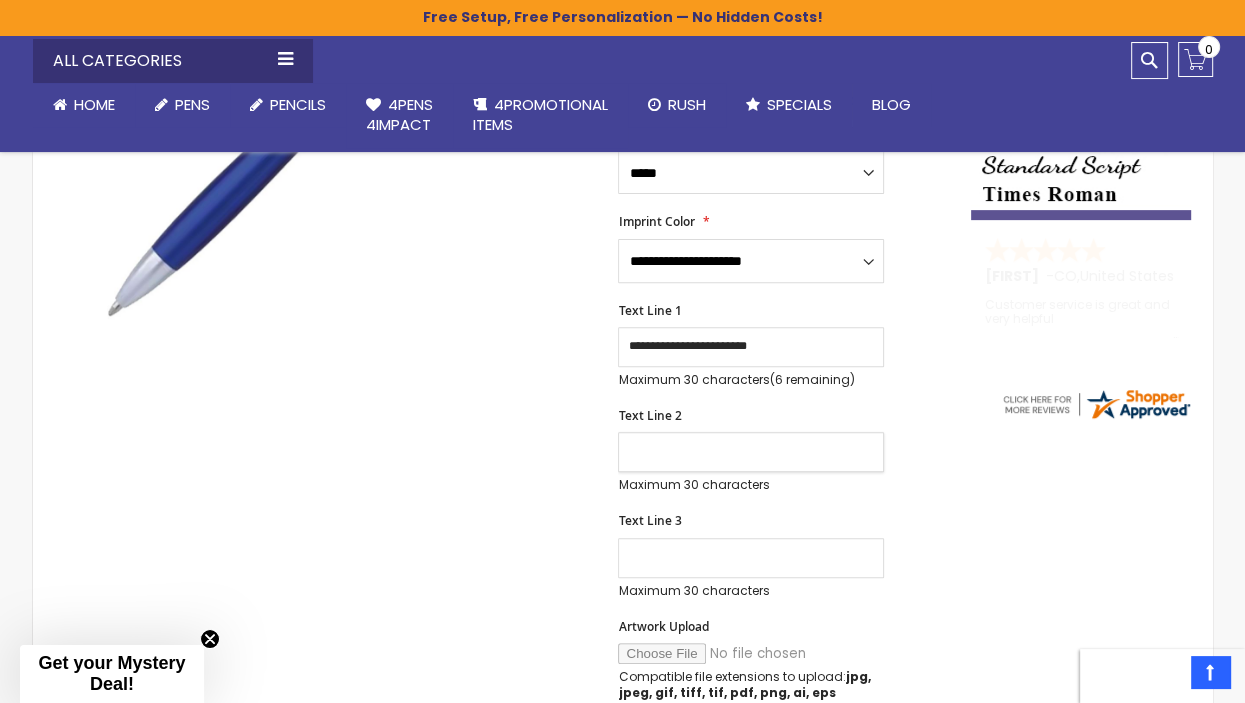 click on "Text Line 2" at bounding box center [751, 452] 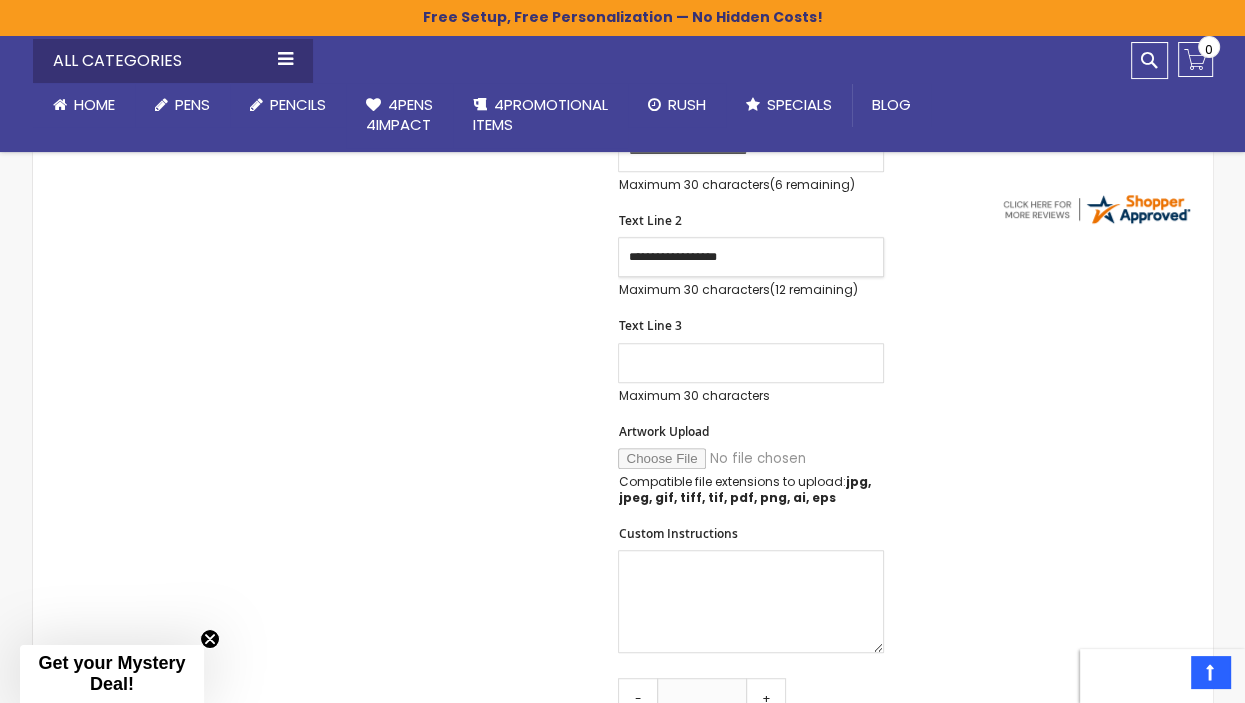 scroll, scrollTop: 734, scrollLeft: 0, axis: vertical 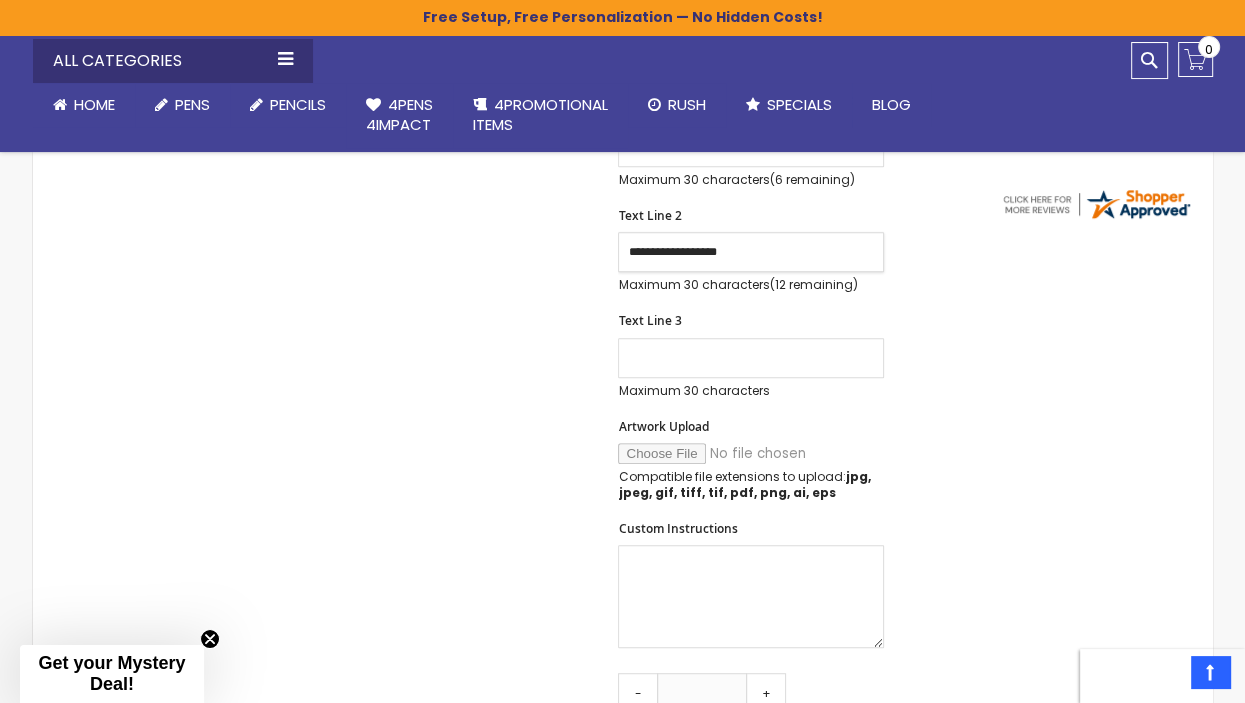 type on "**********" 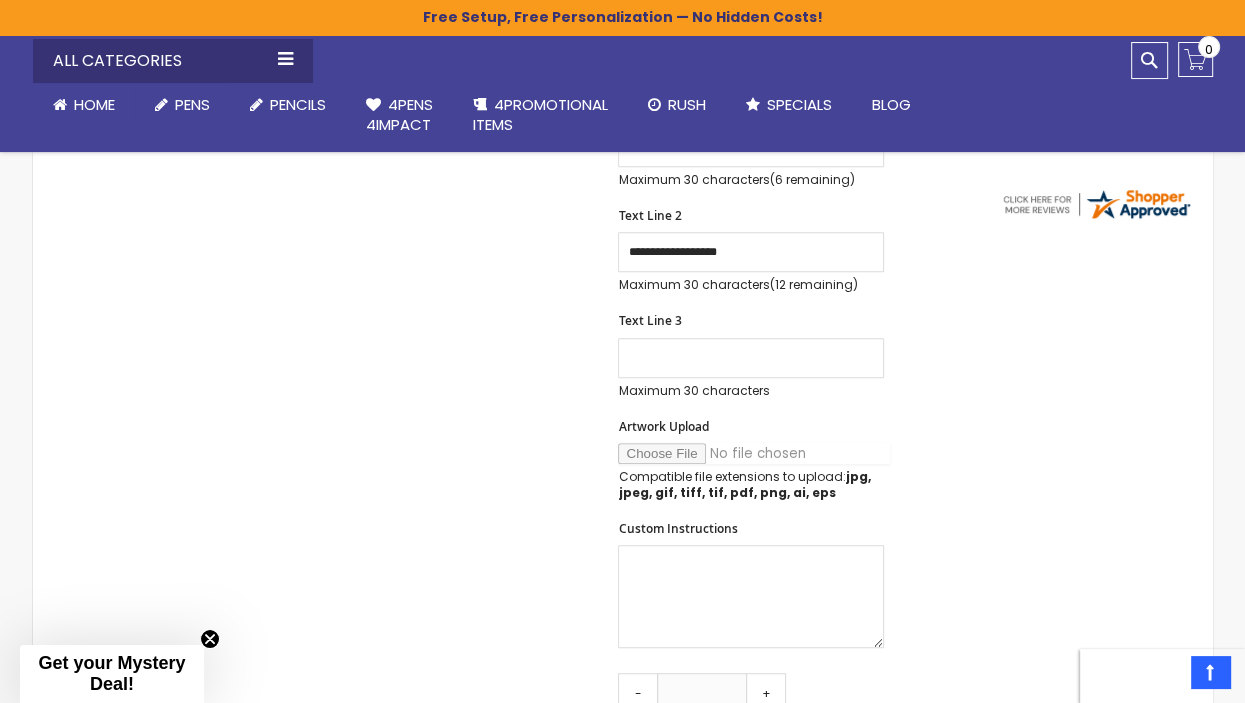 click on "Artwork Upload" at bounding box center [754, 453] 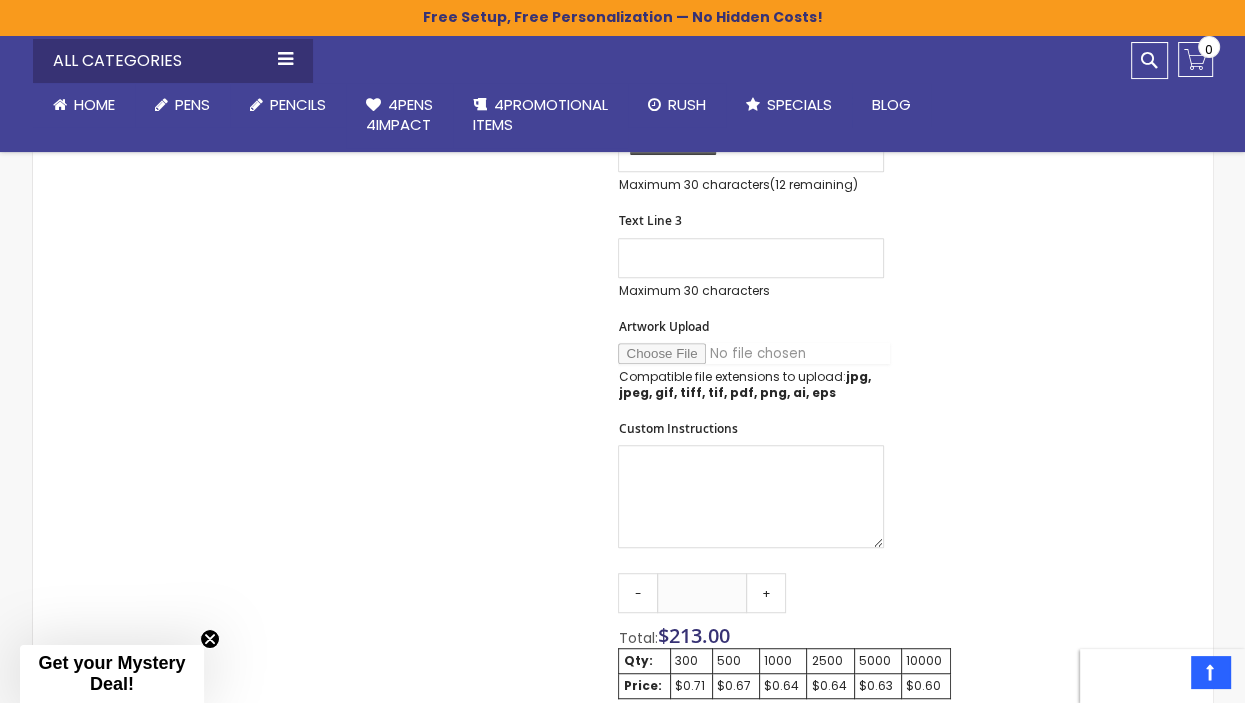 scroll, scrollTop: 934, scrollLeft: 0, axis: vertical 